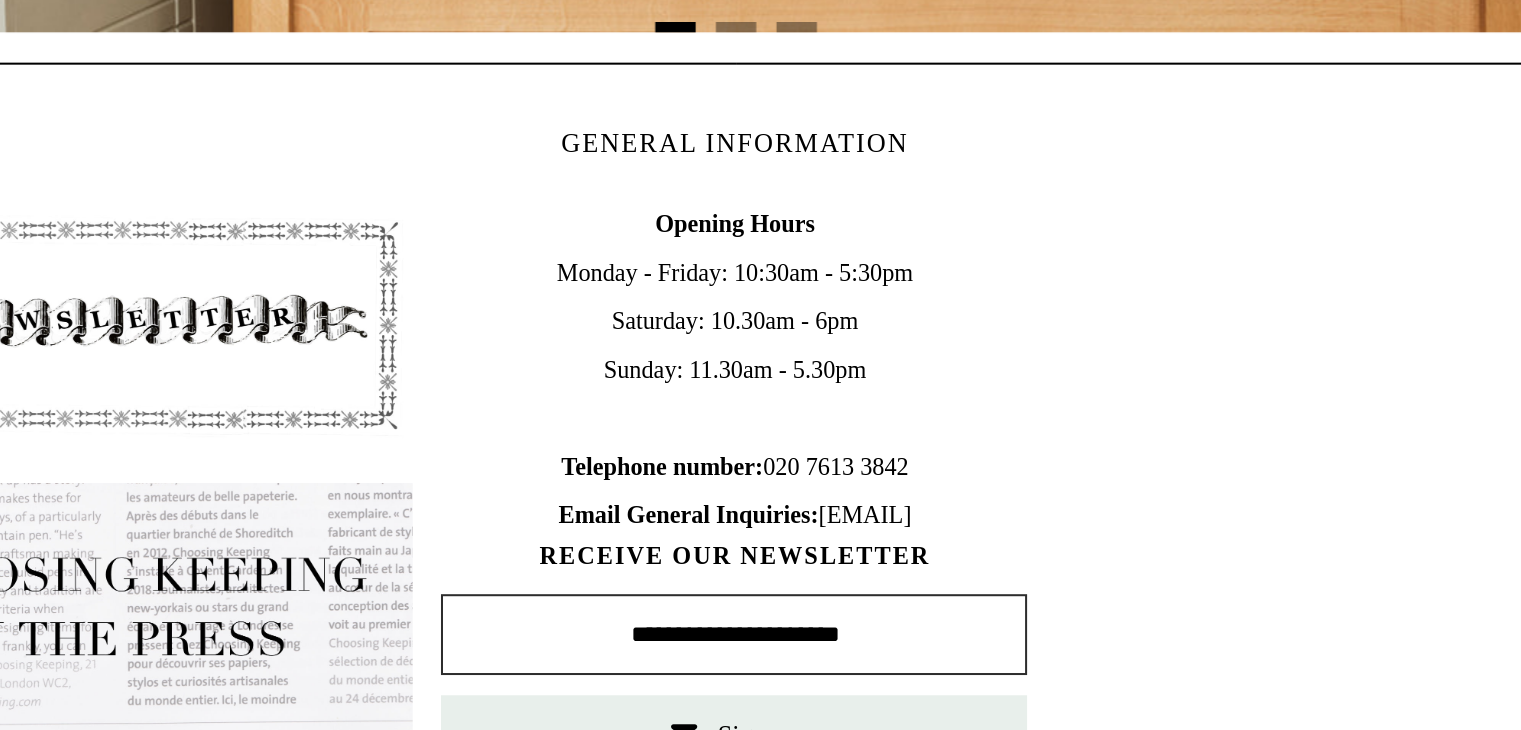 scroll, scrollTop: 836, scrollLeft: 0, axis: vertical 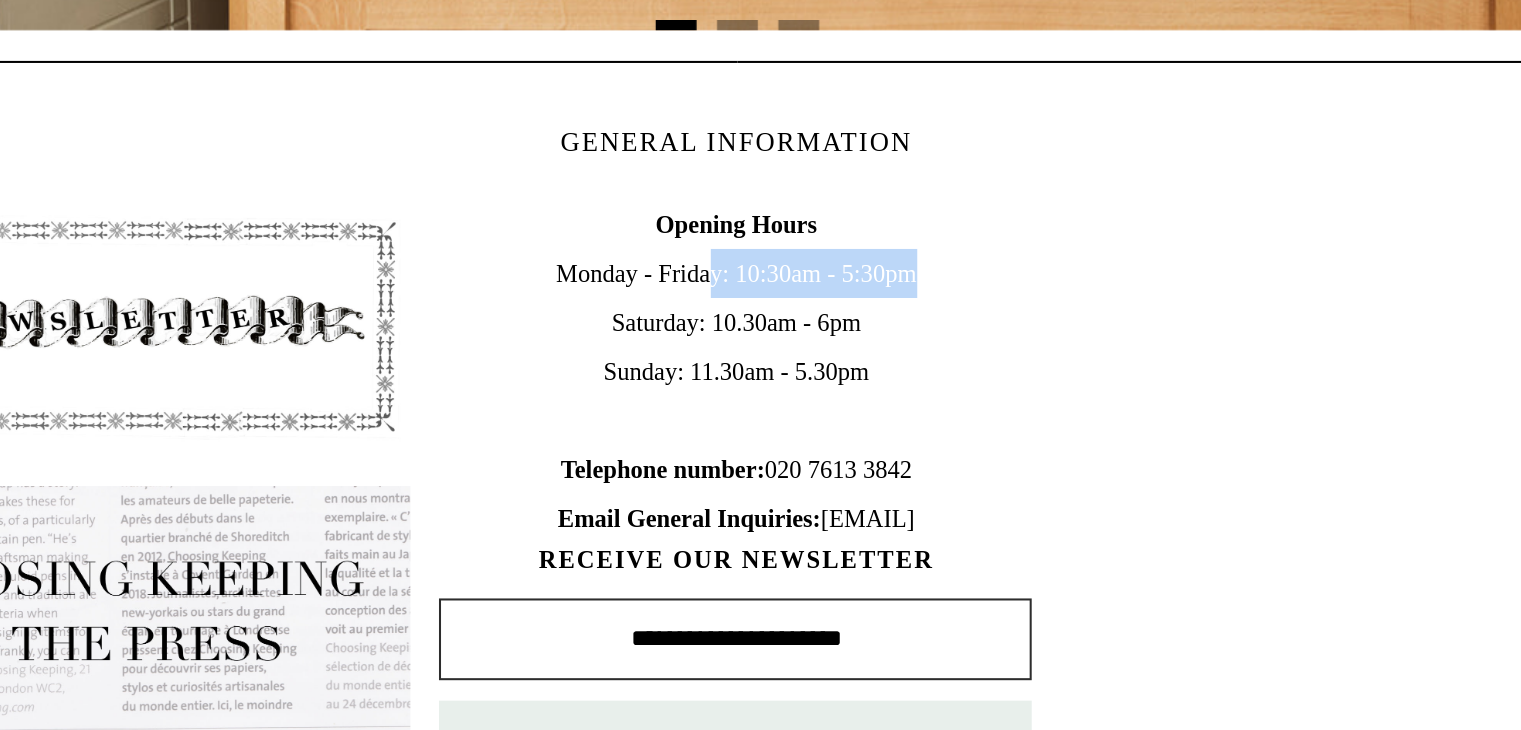 drag, startPoint x: 747, startPoint y: 248, endPoint x: 859, endPoint y: 234, distance: 112.871605 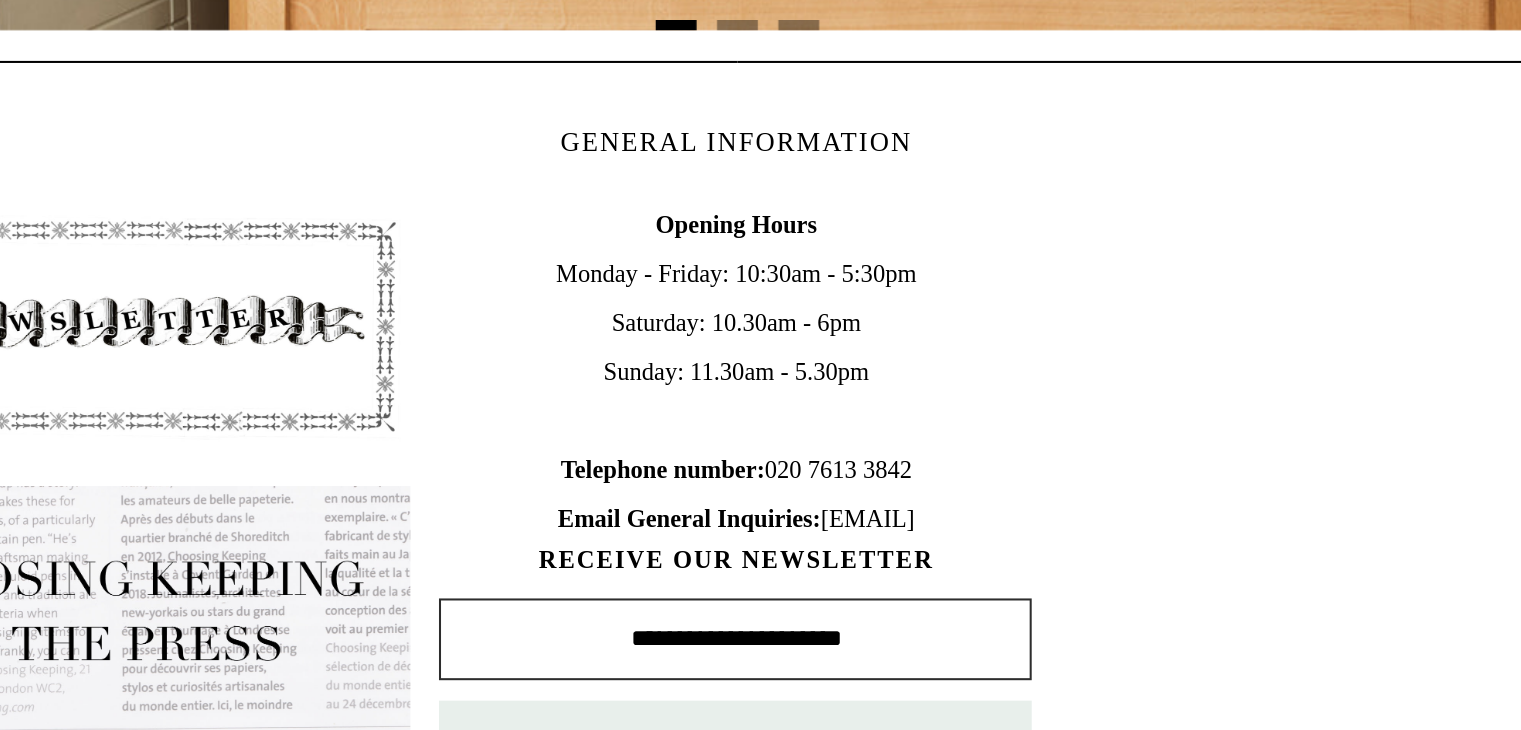 drag, startPoint x: 750, startPoint y: 267, endPoint x: 816, endPoint y: 267, distance: 66 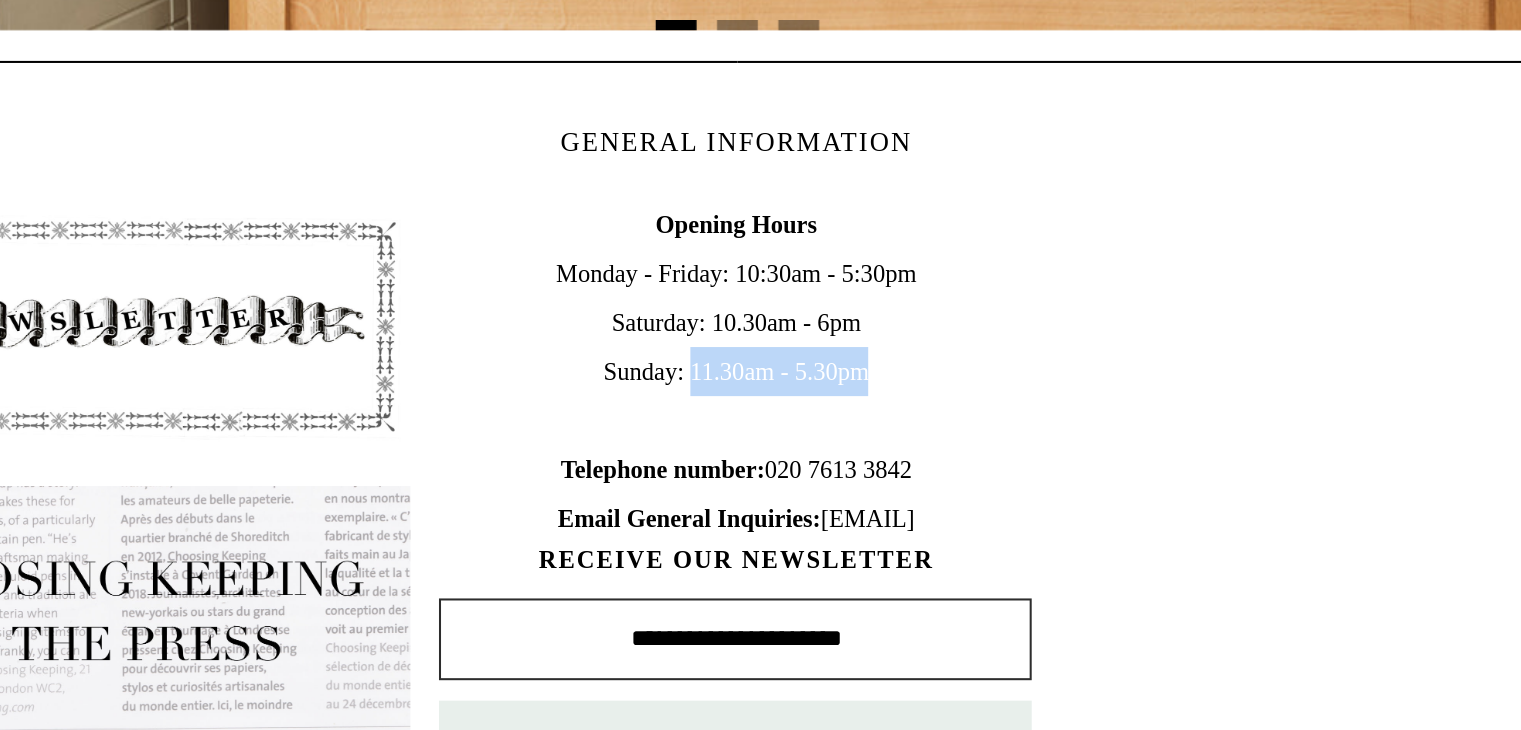 drag, startPoint x: 737, startPoint y: 294, endPoint x: 848, endPoint y: 287, distance: 111.220505 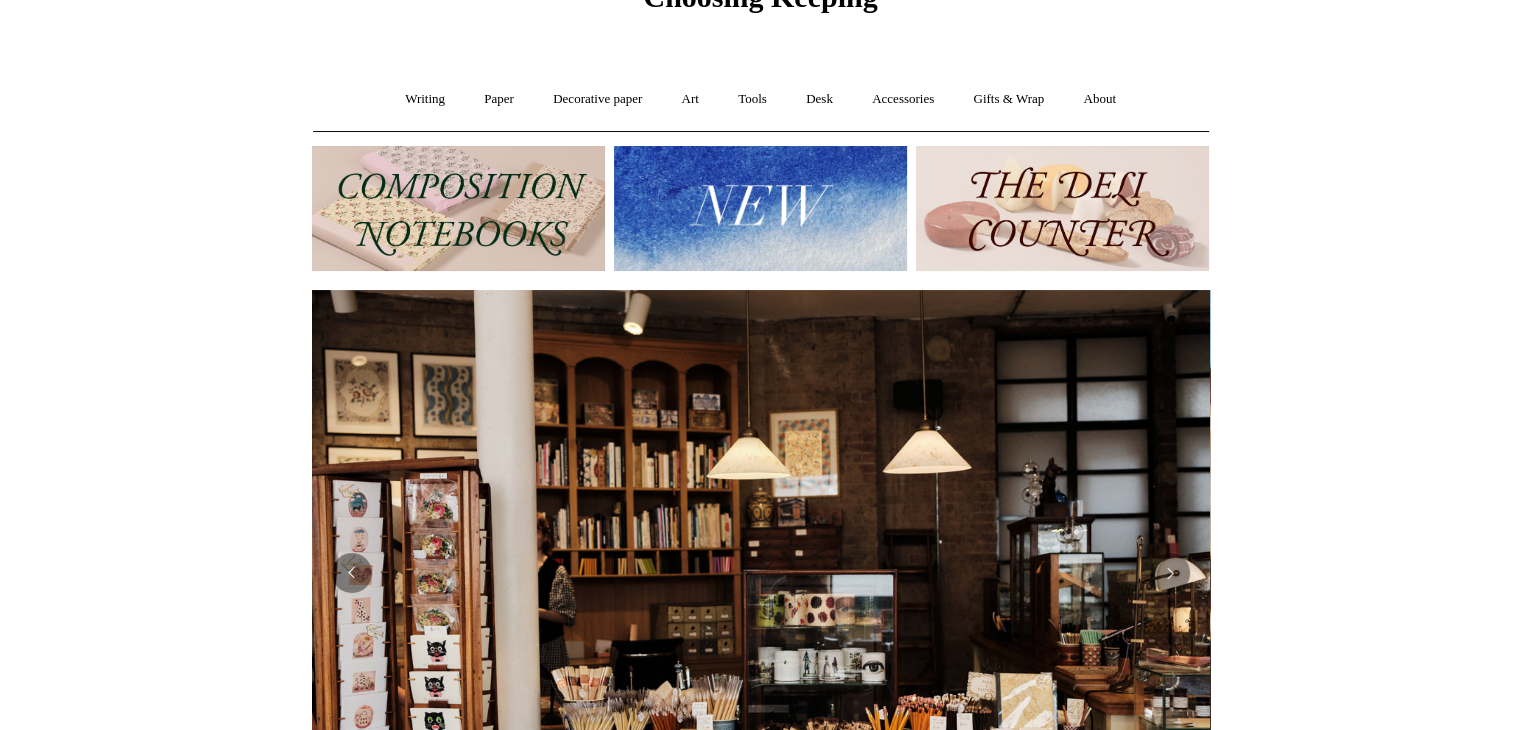 scroll, scrollTop: 0, scrollLeft: 0, axis: both 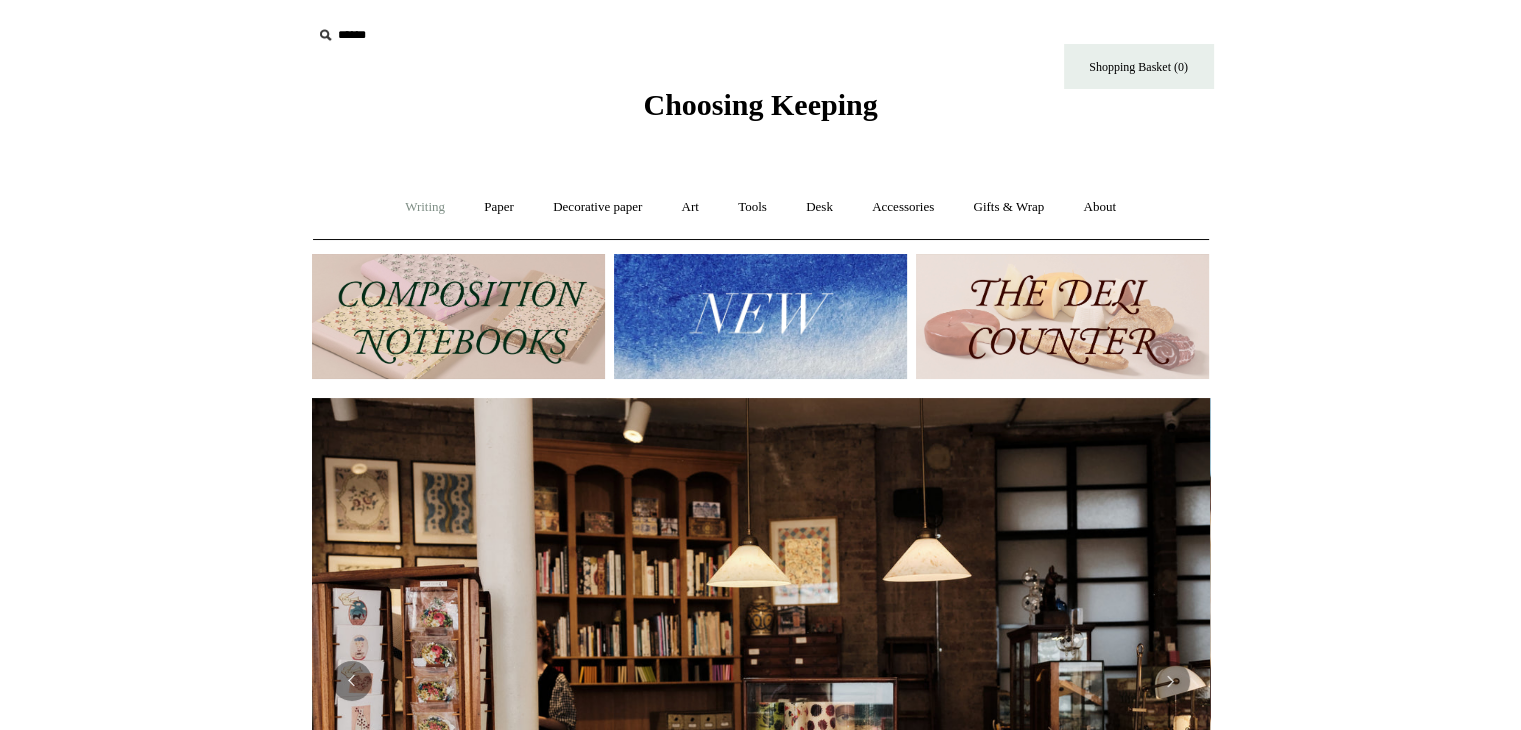 click on "Writing +" at bounding box center (425, 207) 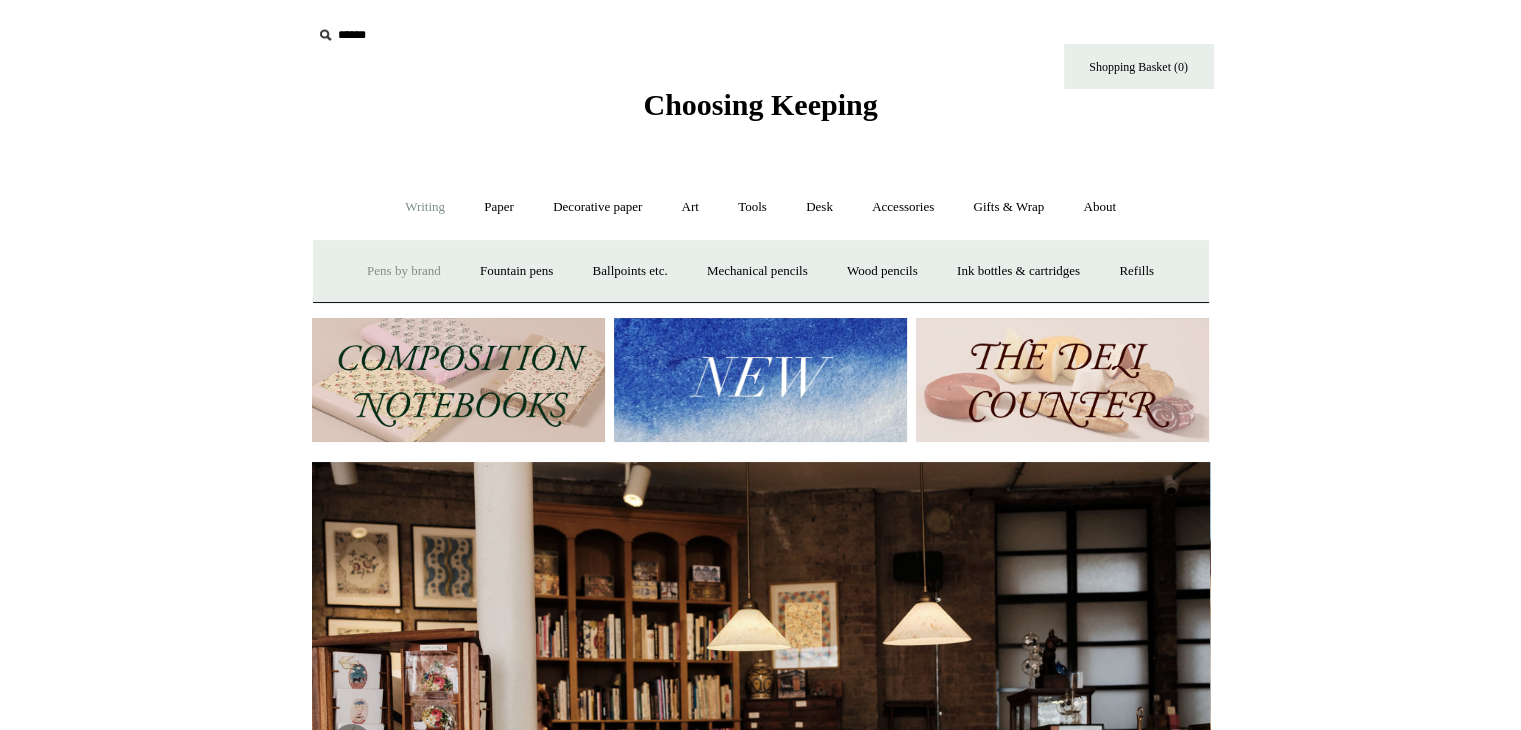 click on "Pens by brand +" at bounding box center (404, 271) 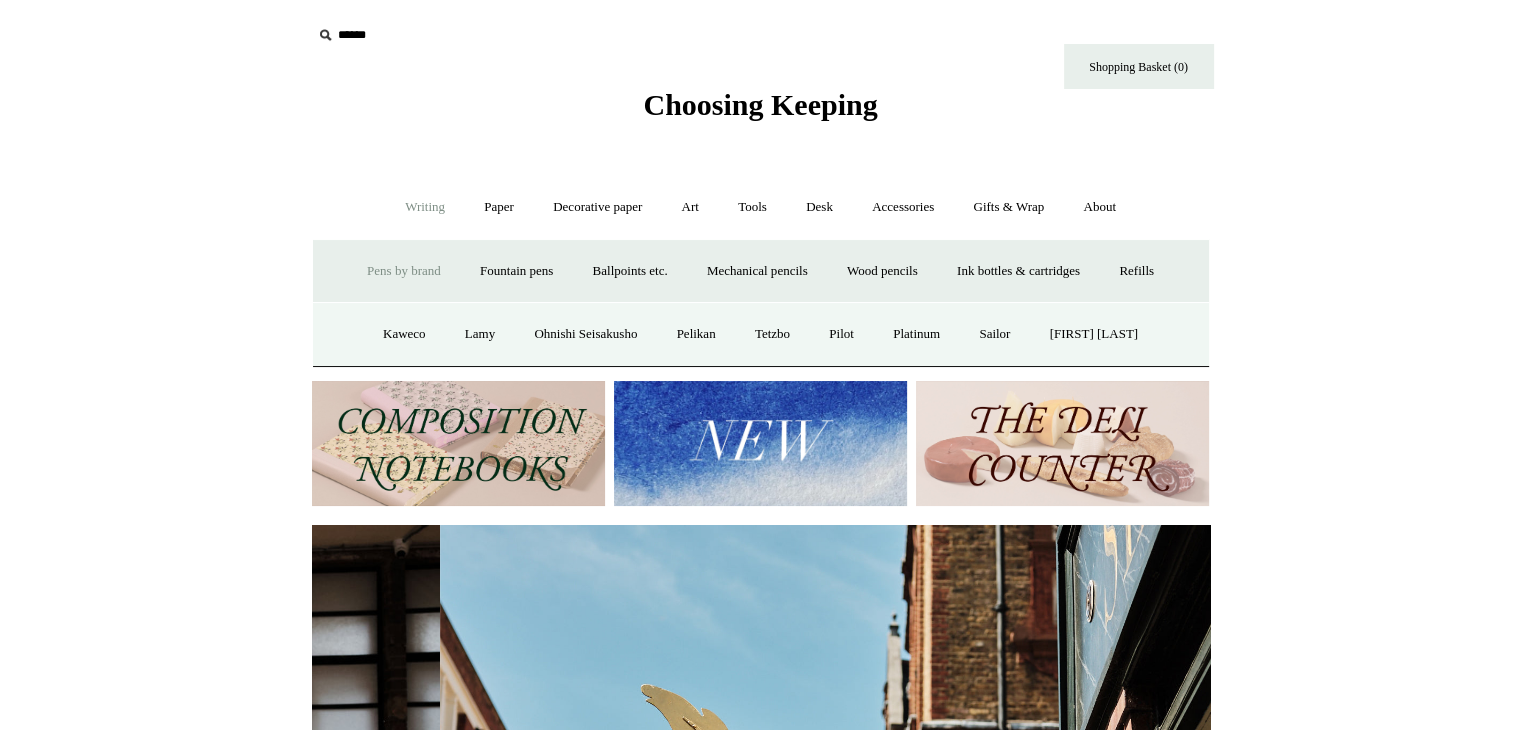 scroll, scrollTop: 0, scrollLeft: 898, axis: horizontal 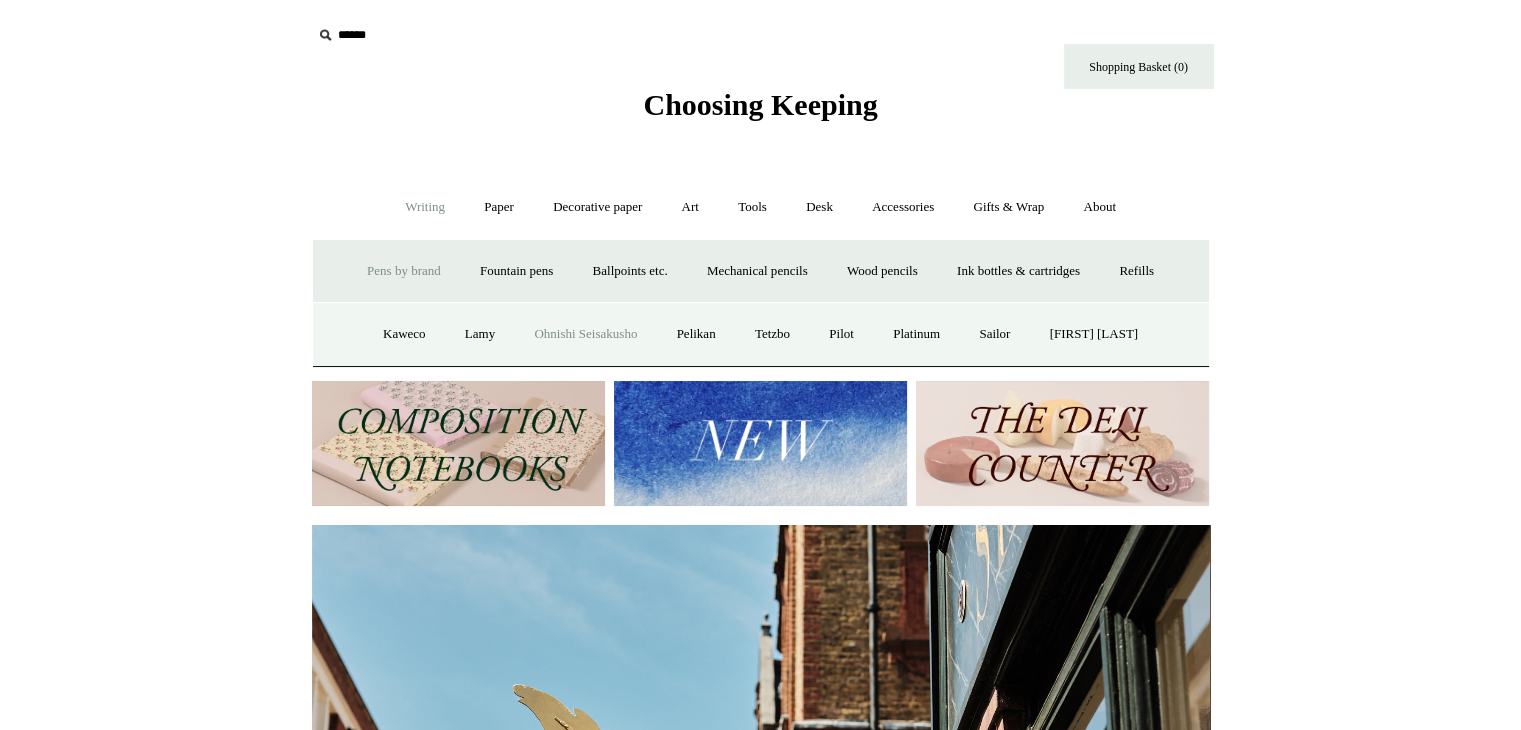click on "Ohnishi Seisakusho" at bounding box center [585, 334] 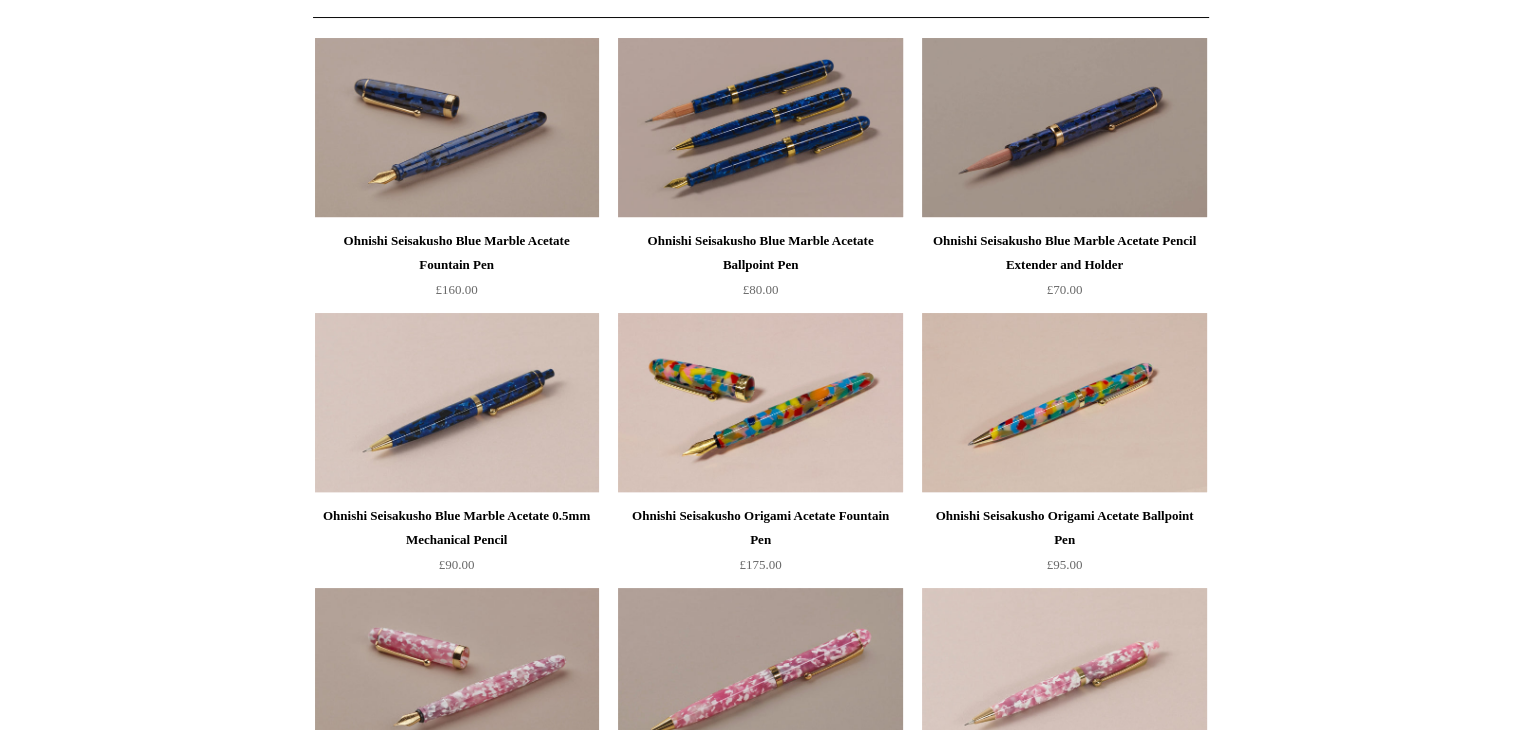 scroll, scrollTop: 0, scrollLeft: 0, axis: both 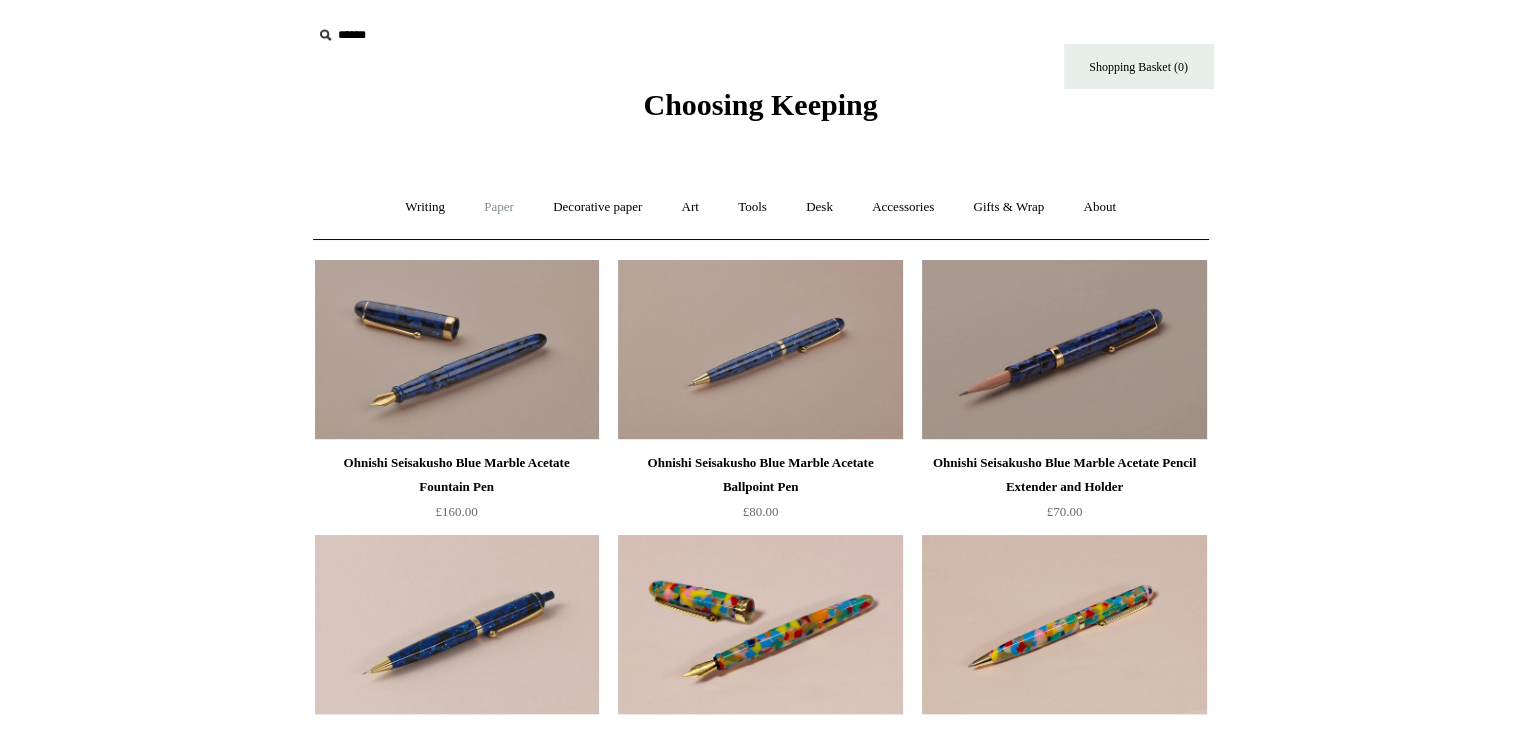 click on "Paper +" at bounding box center [499, 207] 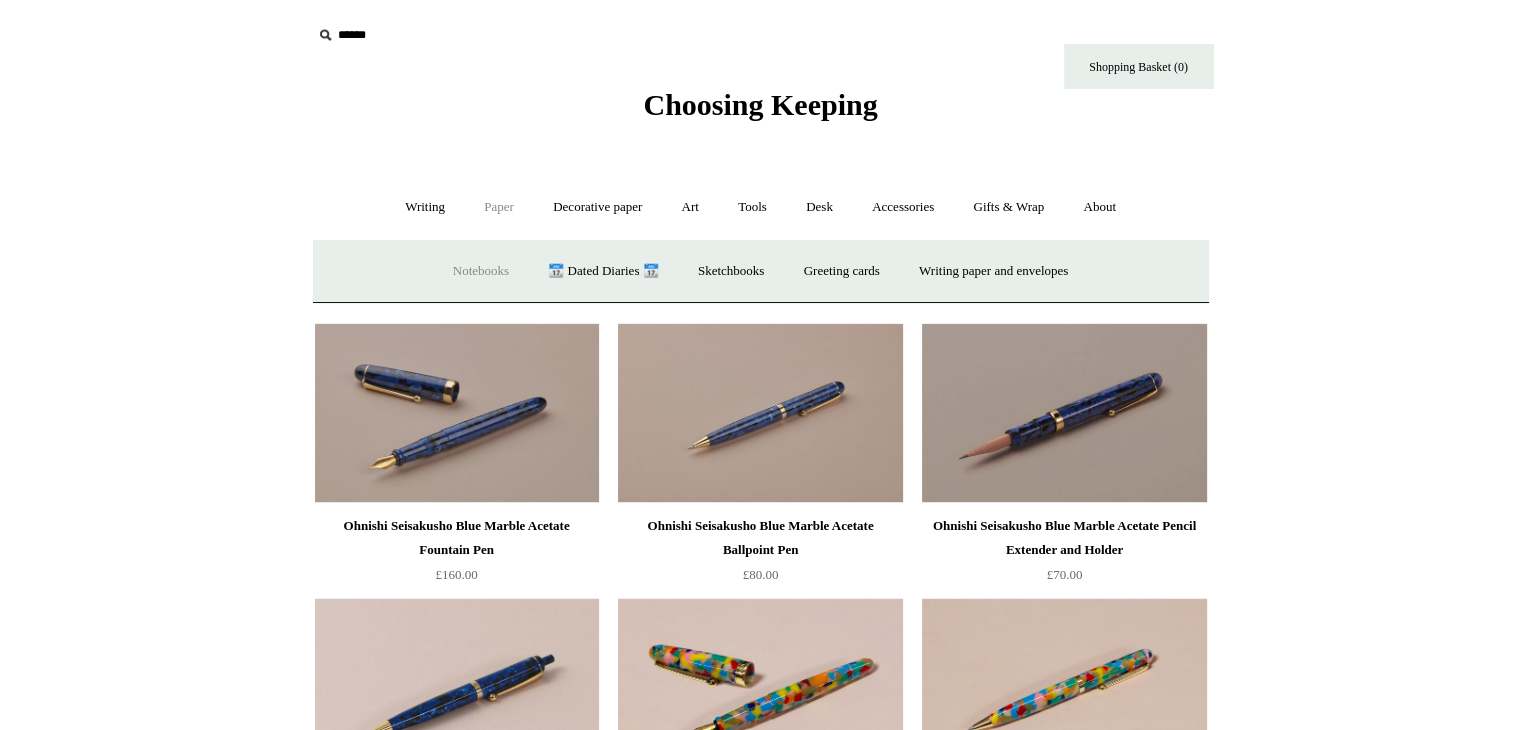 click on "Notebooks +" at bounding box center (481, 271) 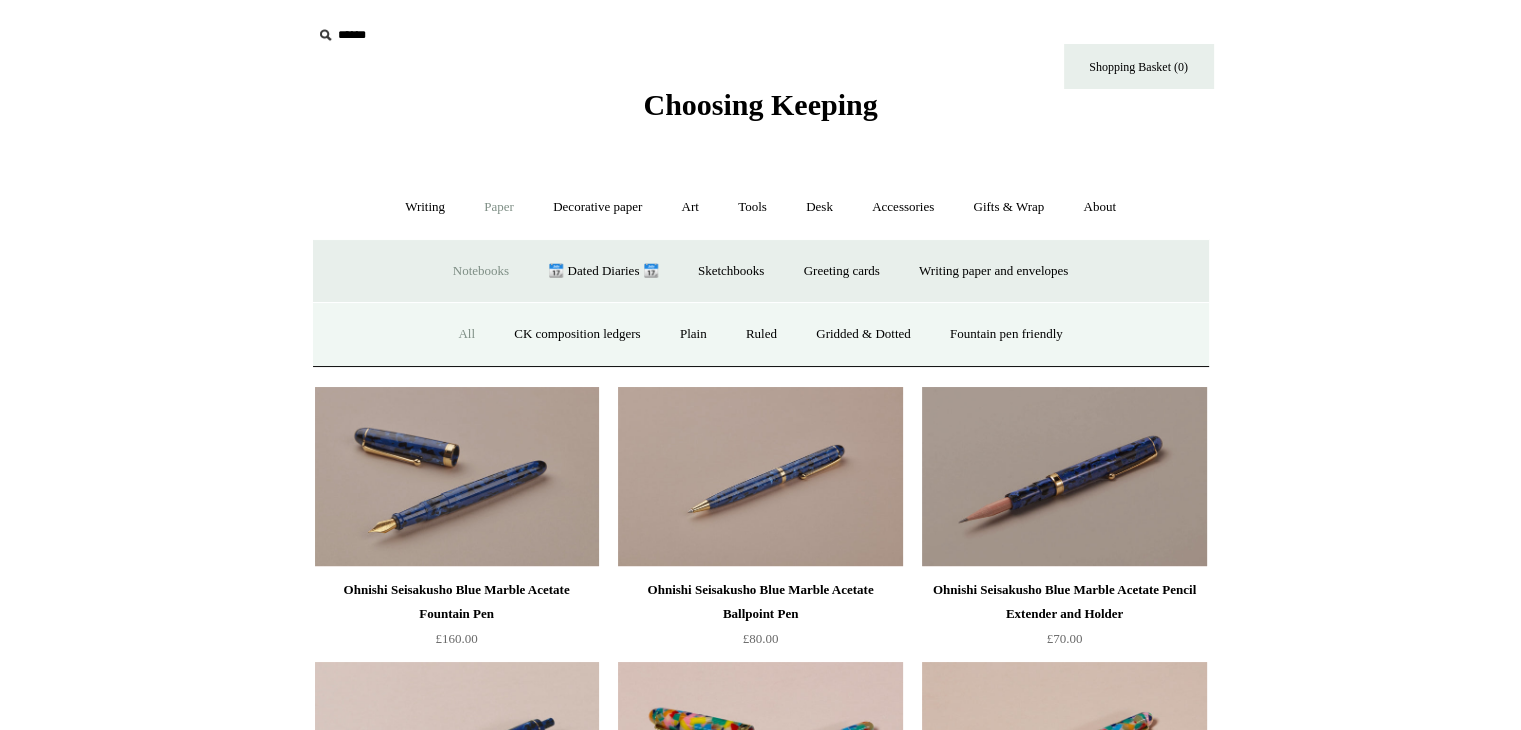 click on "All" at bounding box center [466, 334] 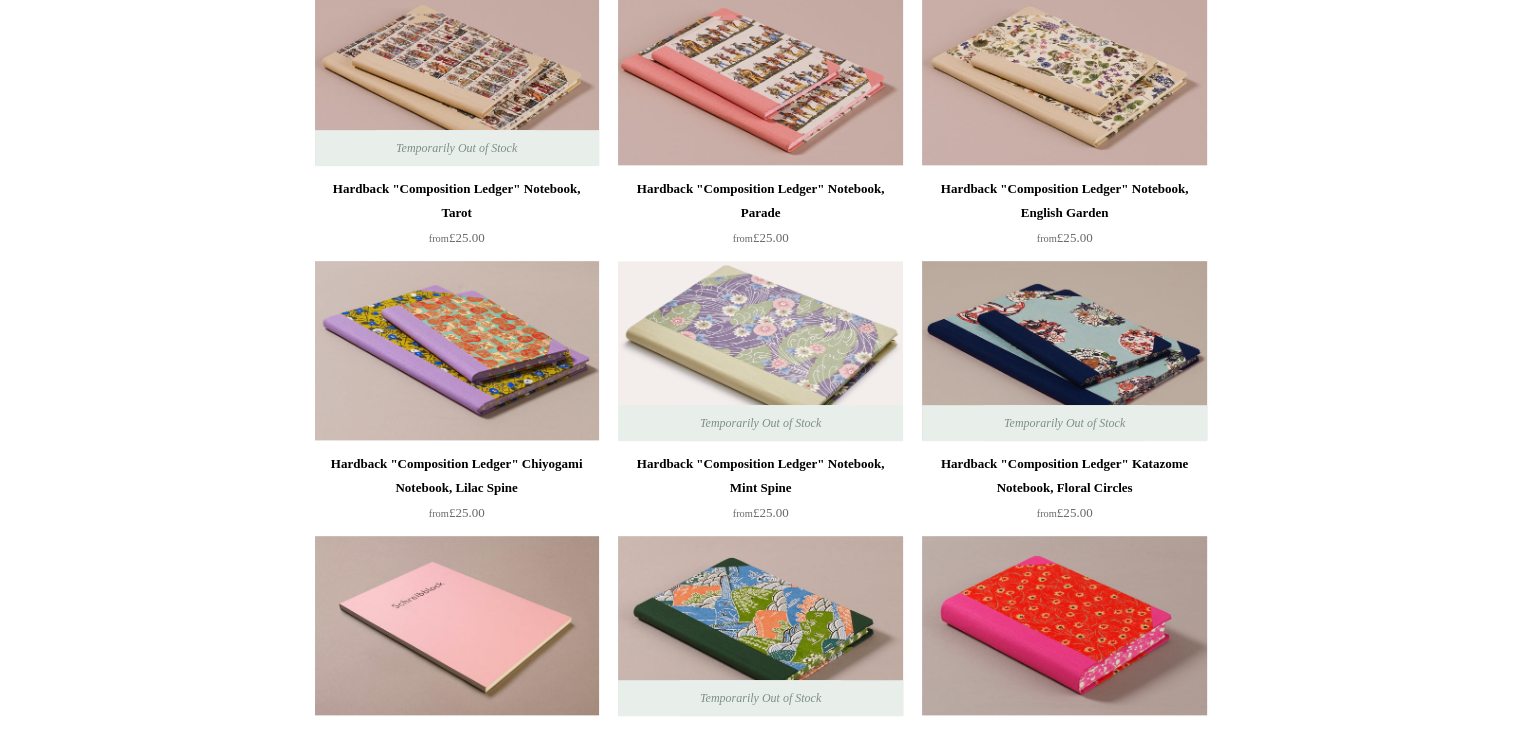 scroll, scrollTop: 0, scrollLeft: 0, axis: both 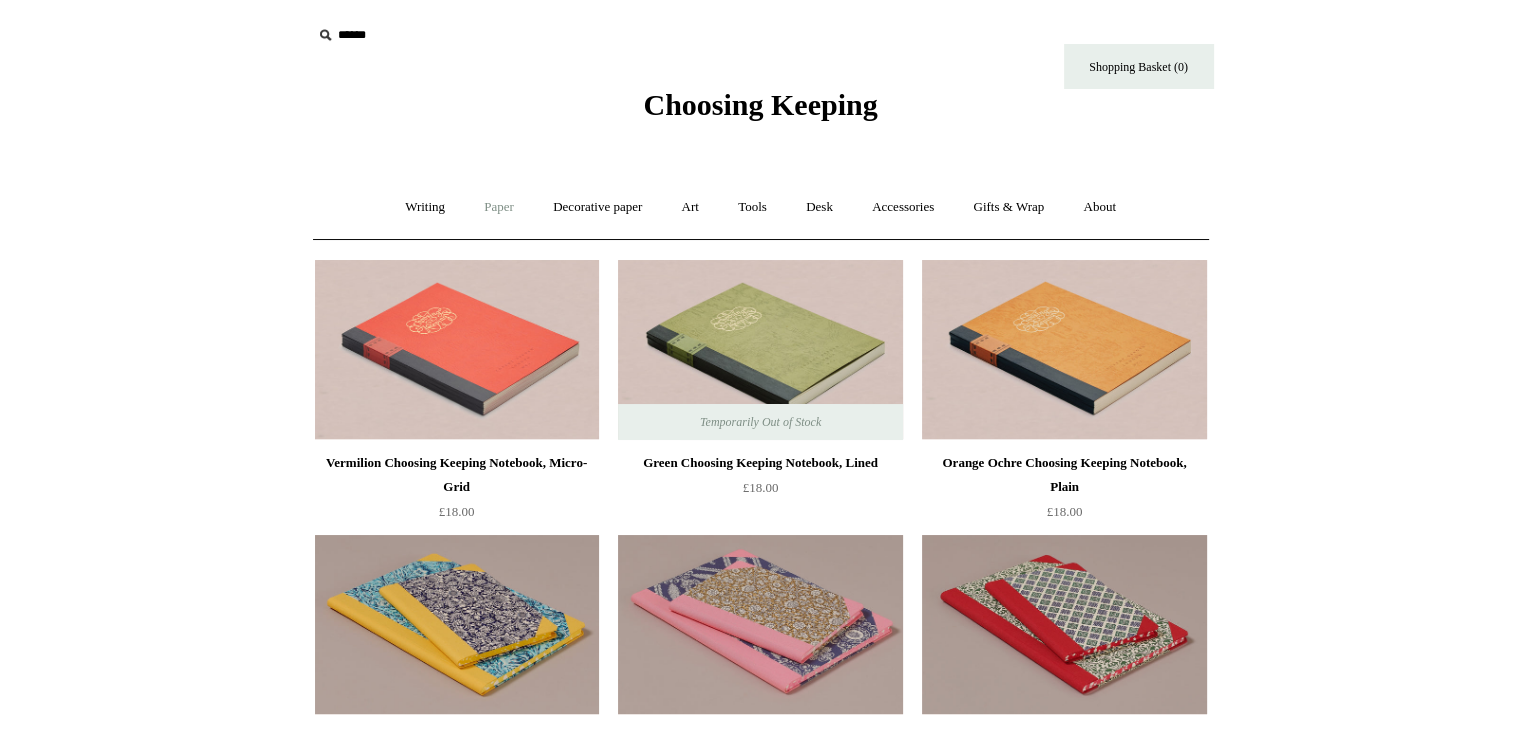 click on "Paper +" at bounding box center (499, 207) 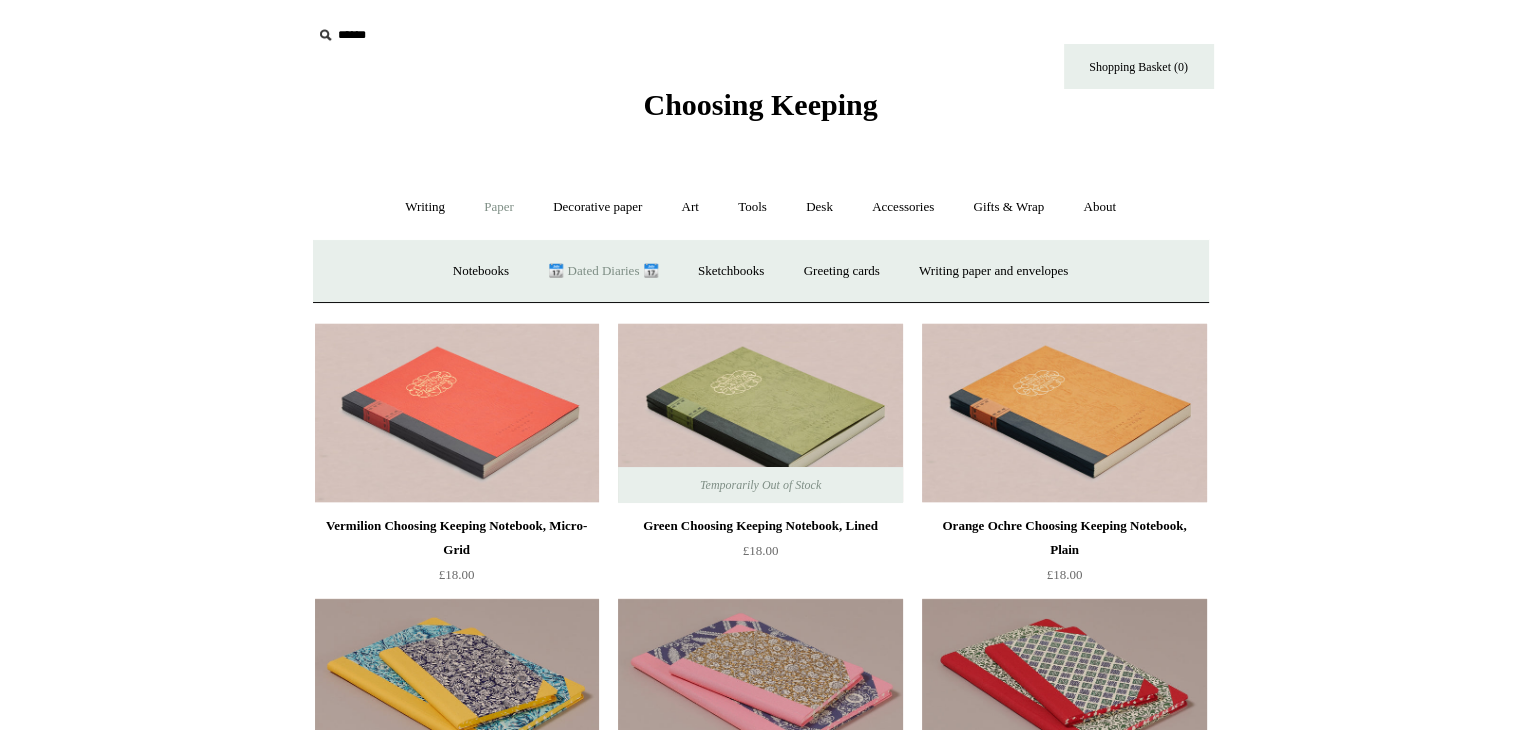 click on "📆 Dated Diaries 📆" at bounding box center (603, 271) 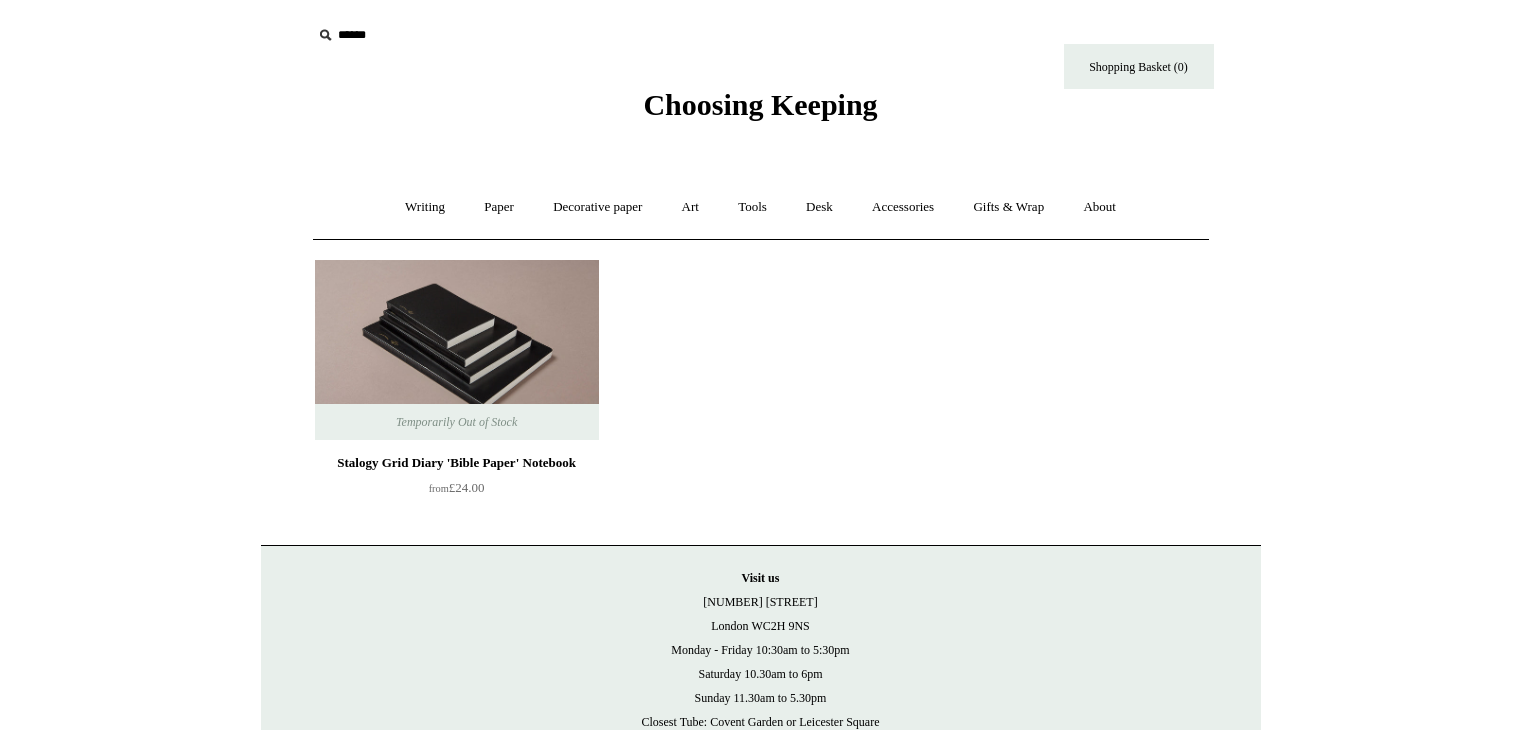 scroll, scrollTop: 0, scrollLeft: 0, axis: both 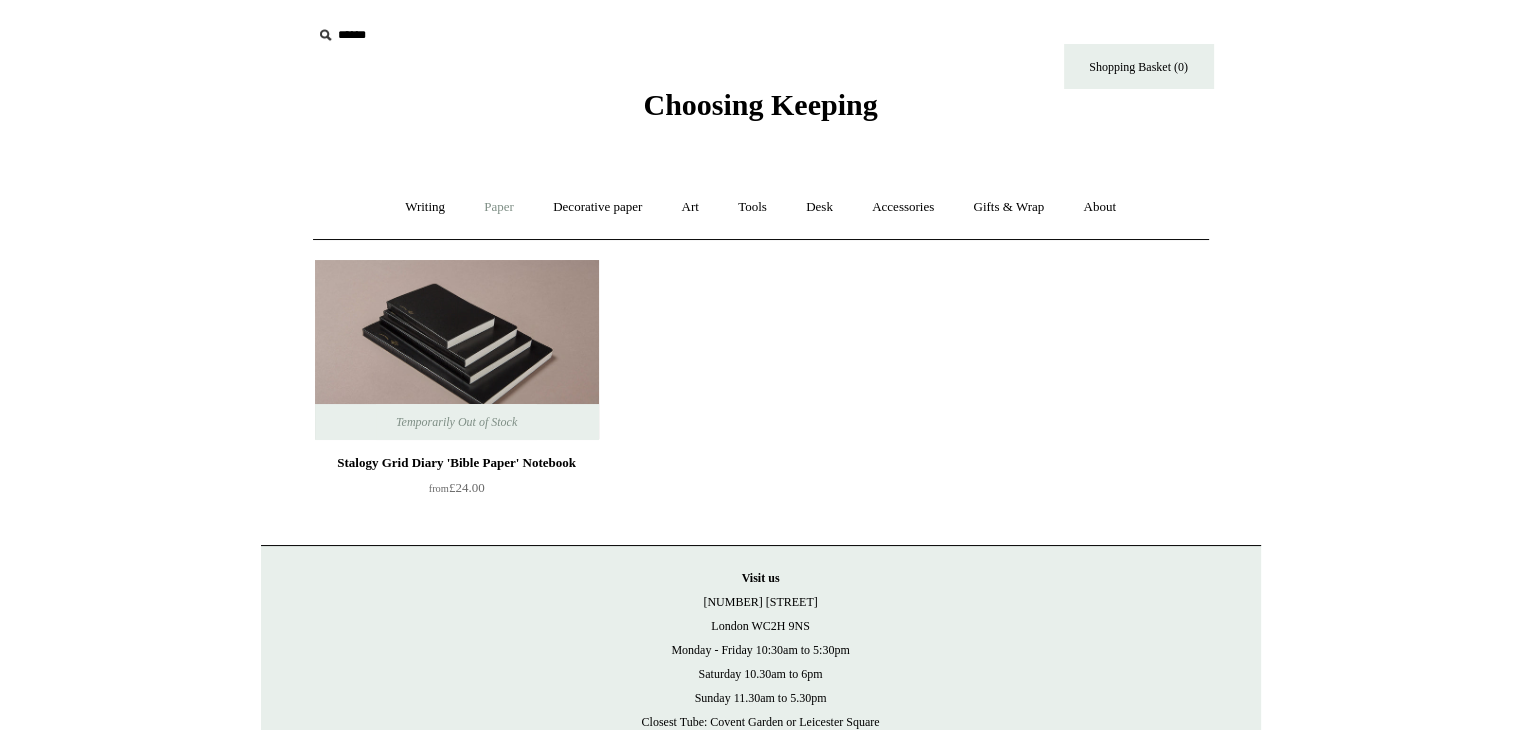 click on "Paper +" at bounding box center (499, 207) 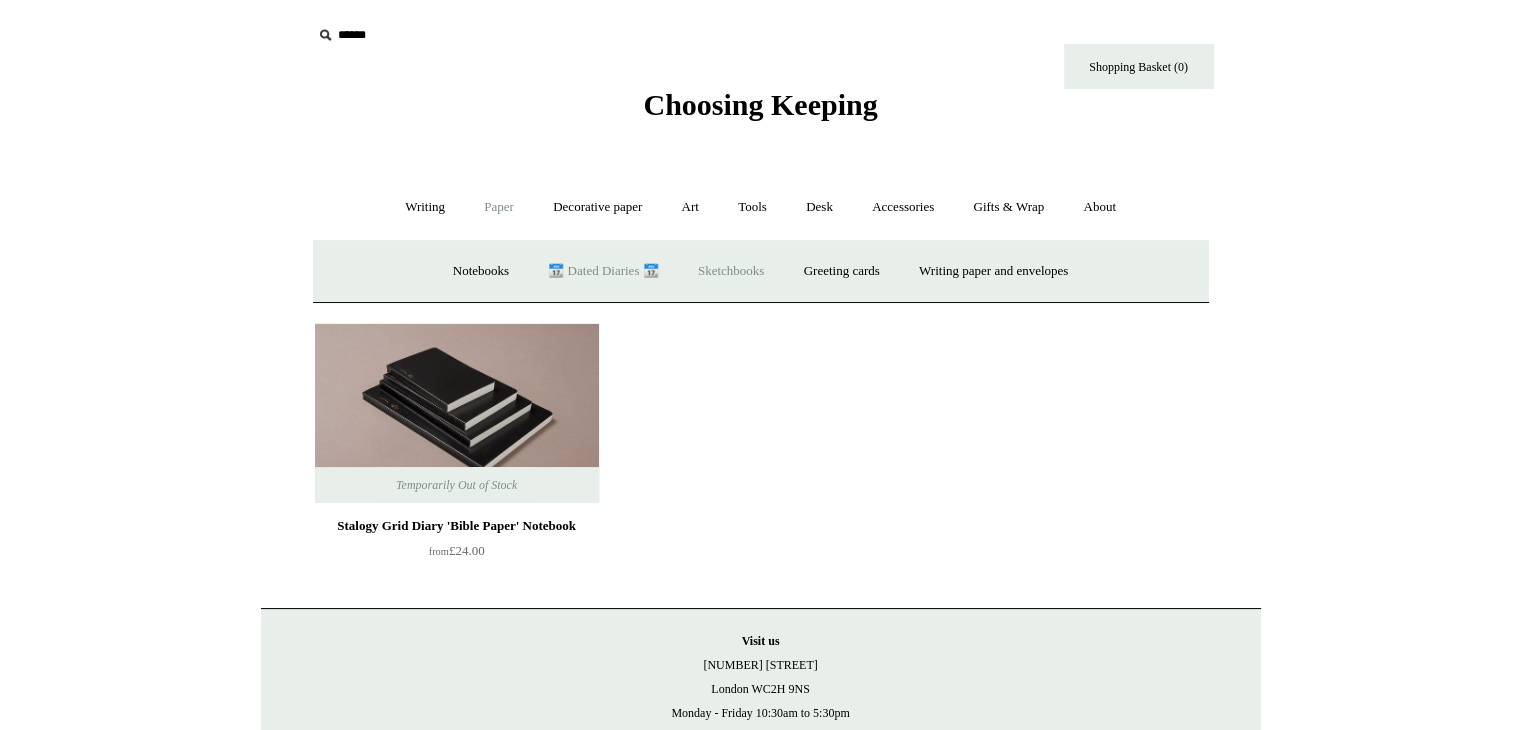 click on "Sketchbooks +" at bounding box center (731, 271) 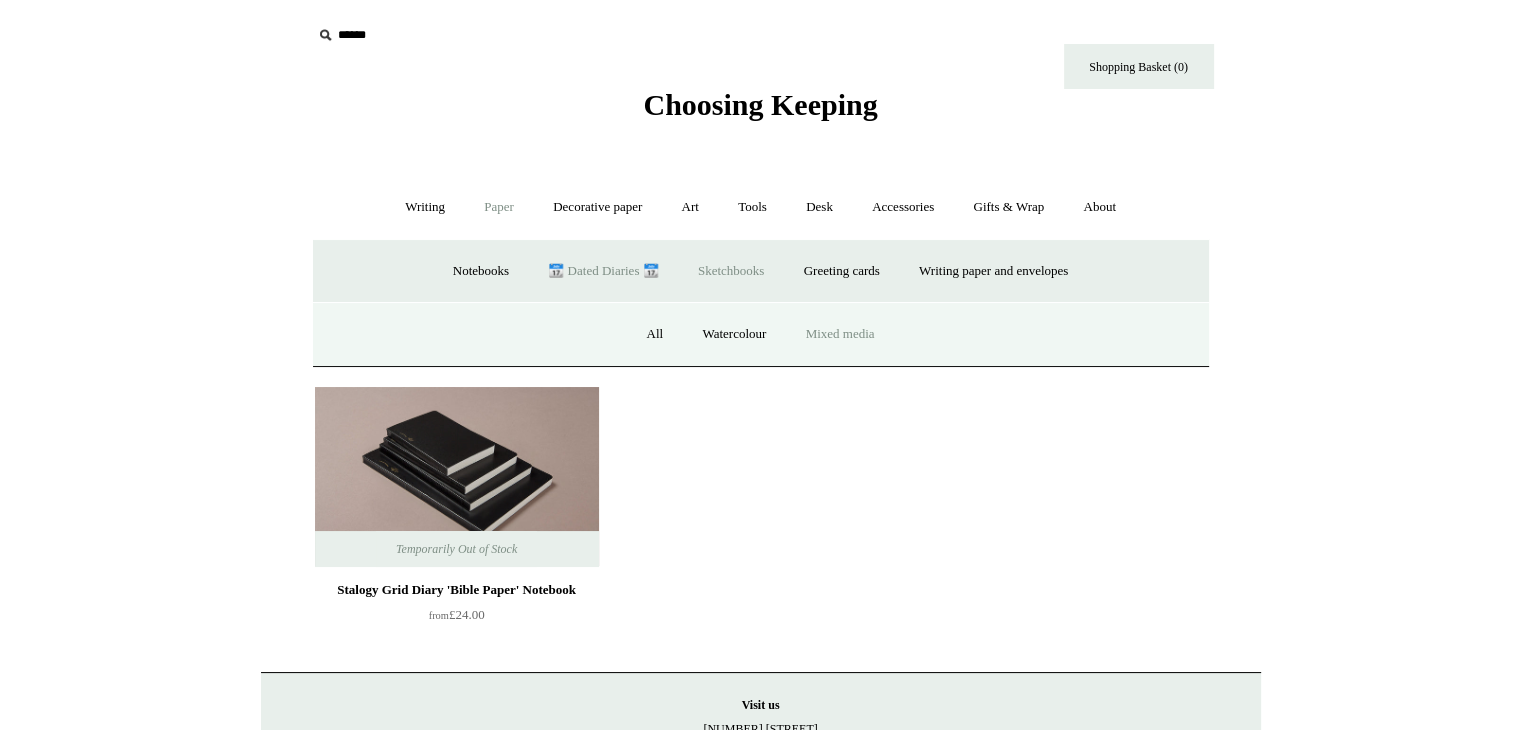 click on "Mixed media" at bounding box center [840, 334] 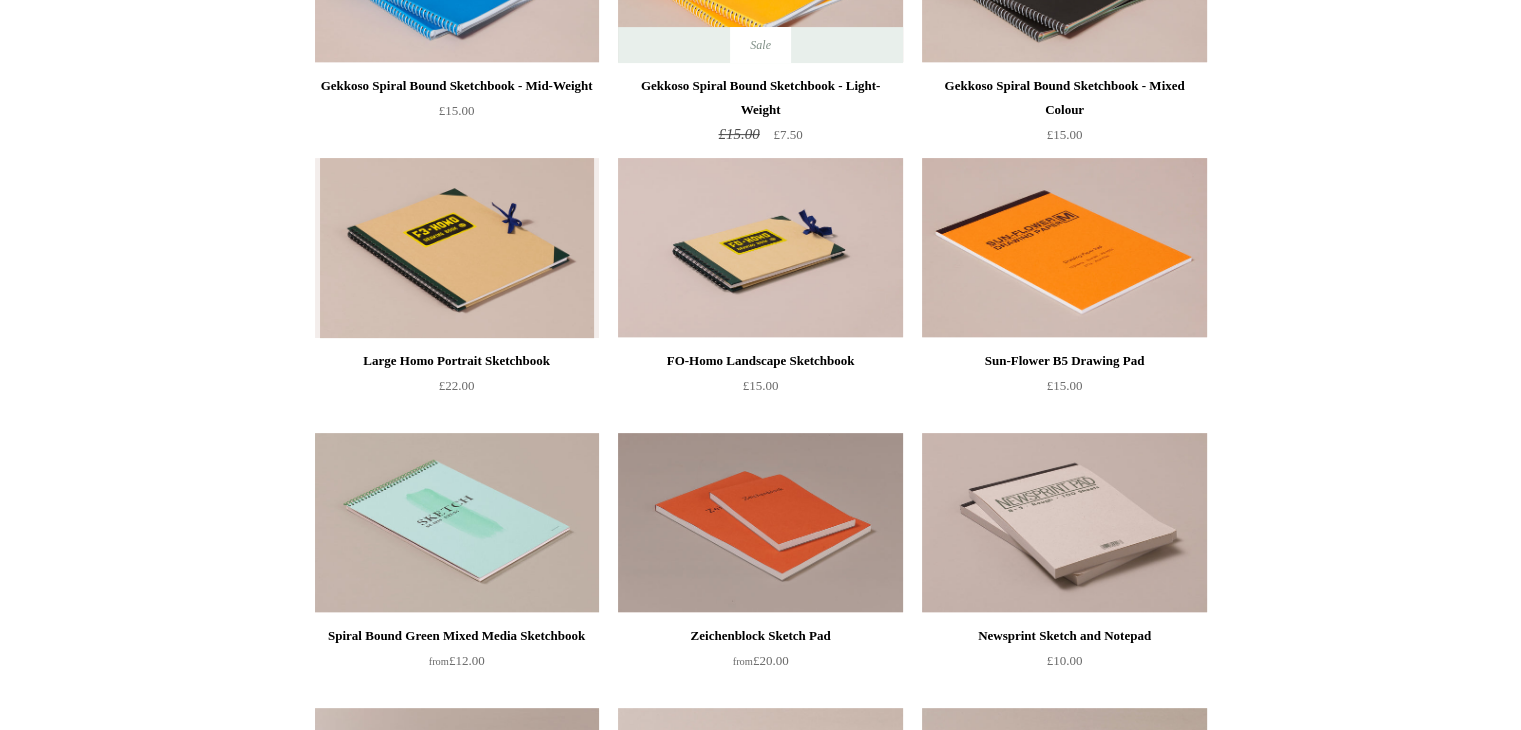 scroll, scrollTop: 0, scrollLeft: 0, axis: both 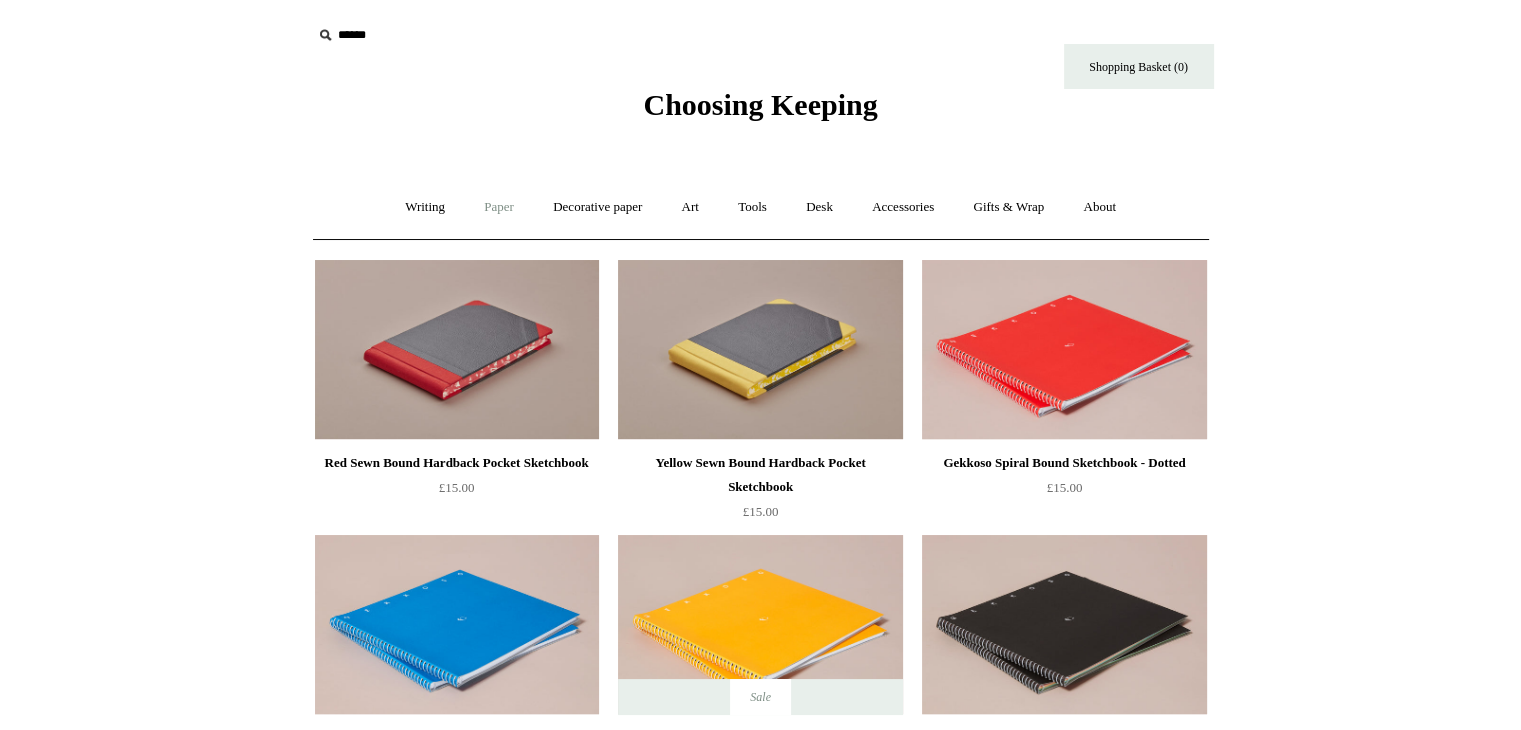 click on "Paper +" at bounding box center (499, 207) 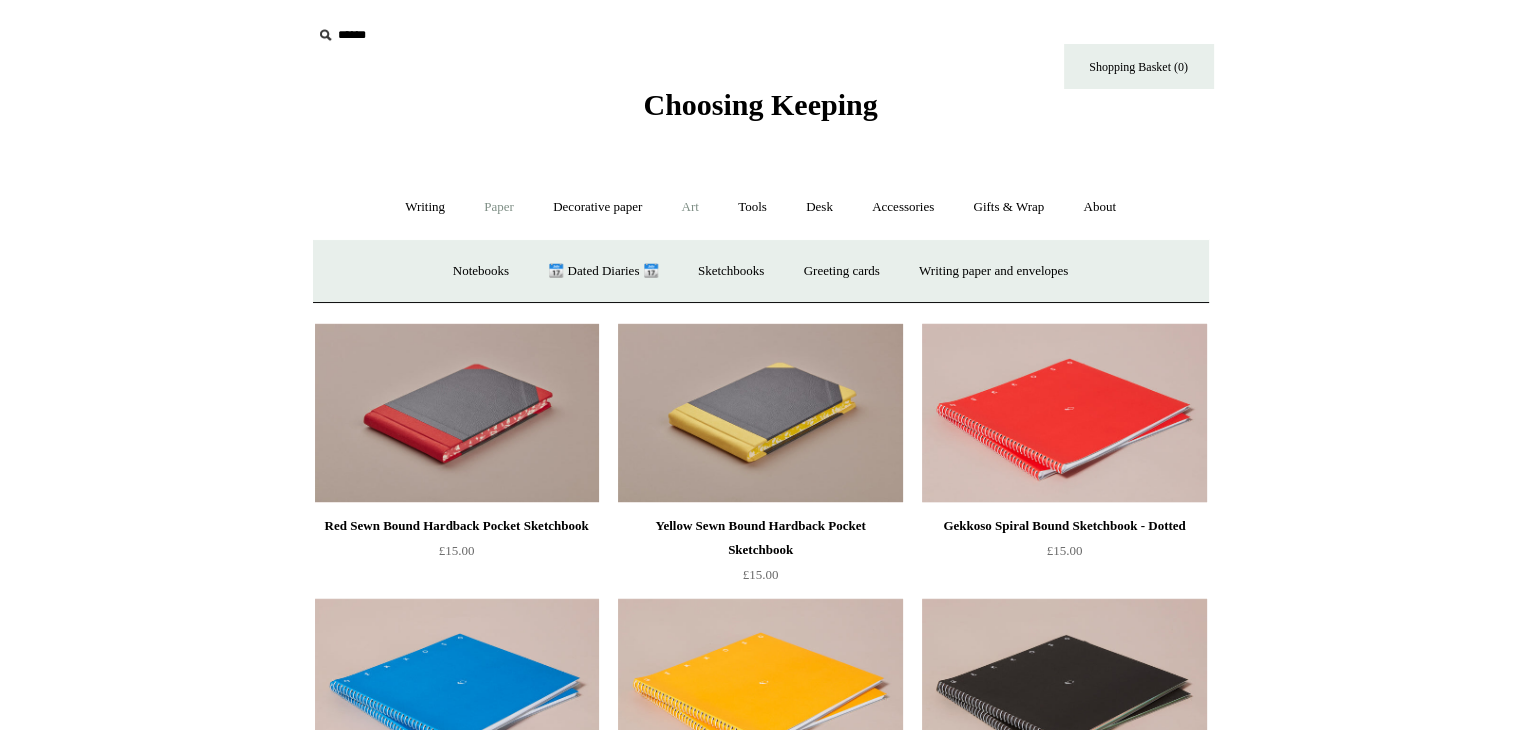 click on "Art +" at bounding box center [690, 207] 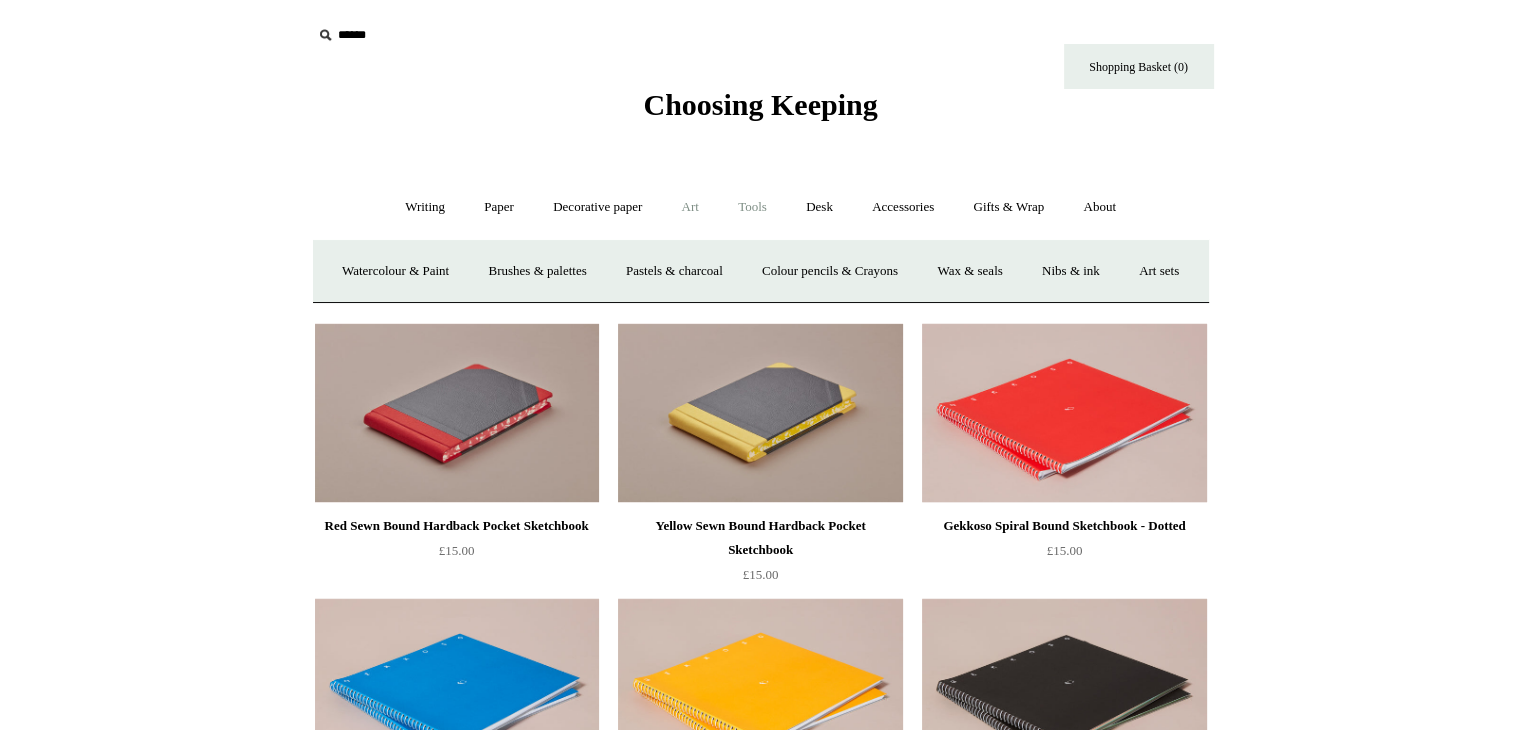 click on "Tools +" at bounding box center (752, 207) 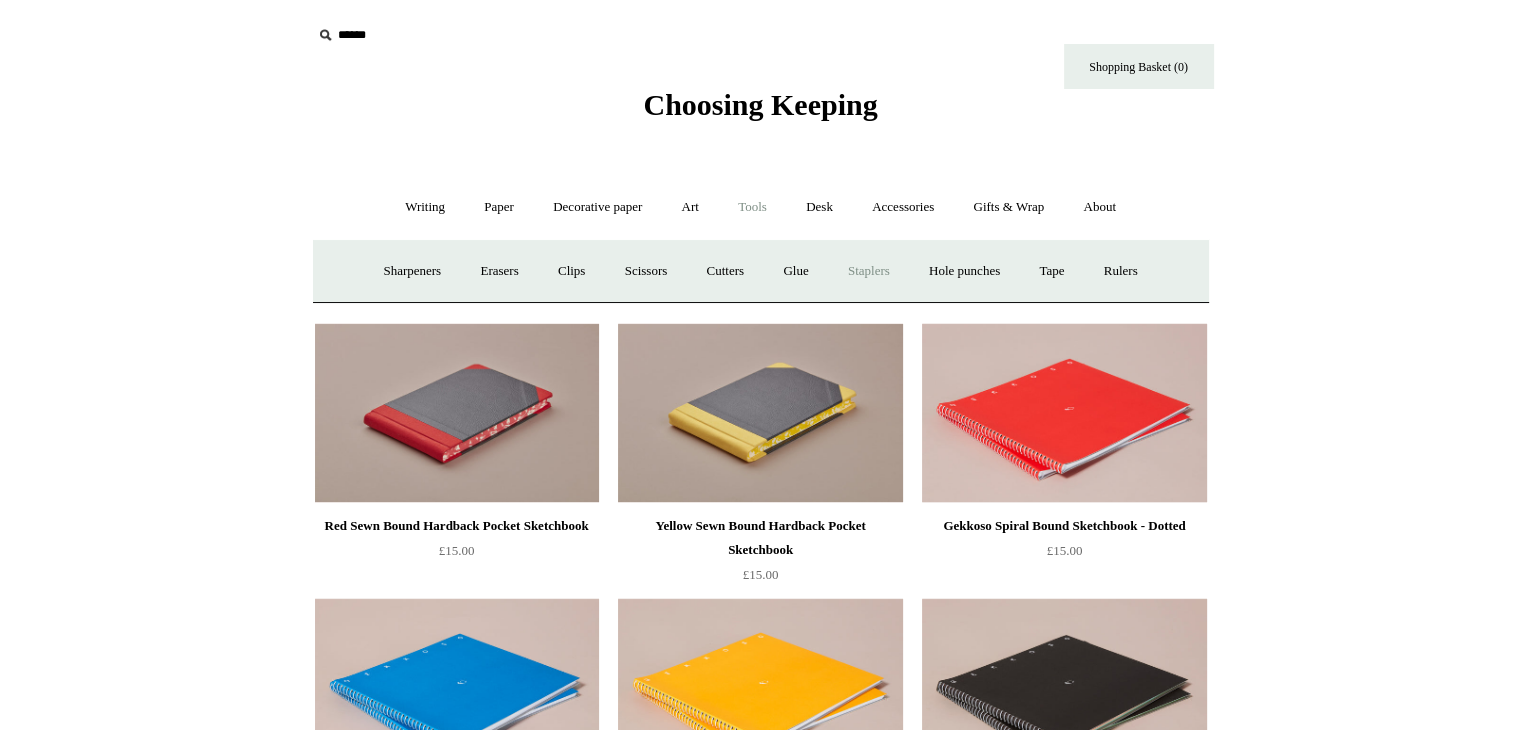 click on "Staplers +" at bounding box center [869, 271] 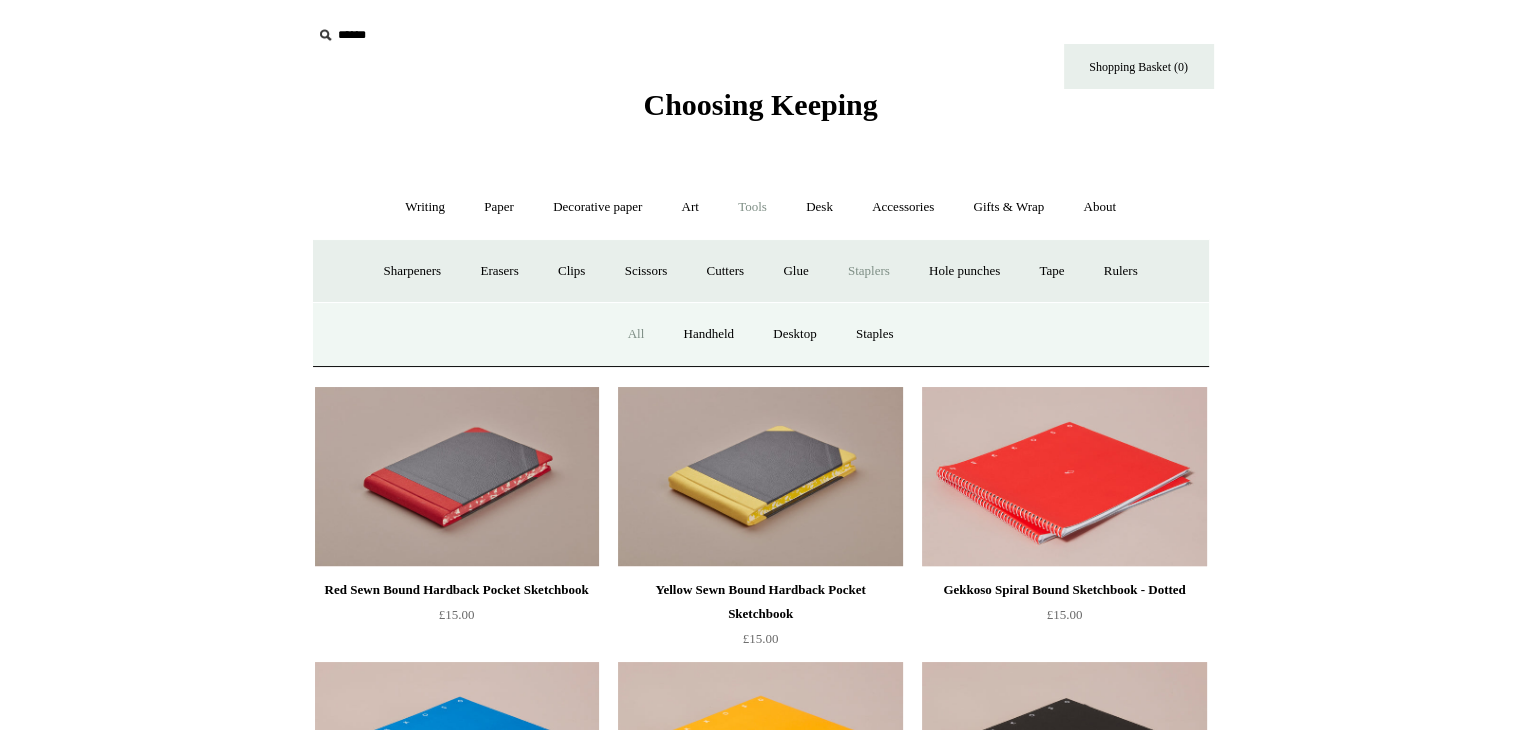 click on "All" at bounding box center (636, 334) 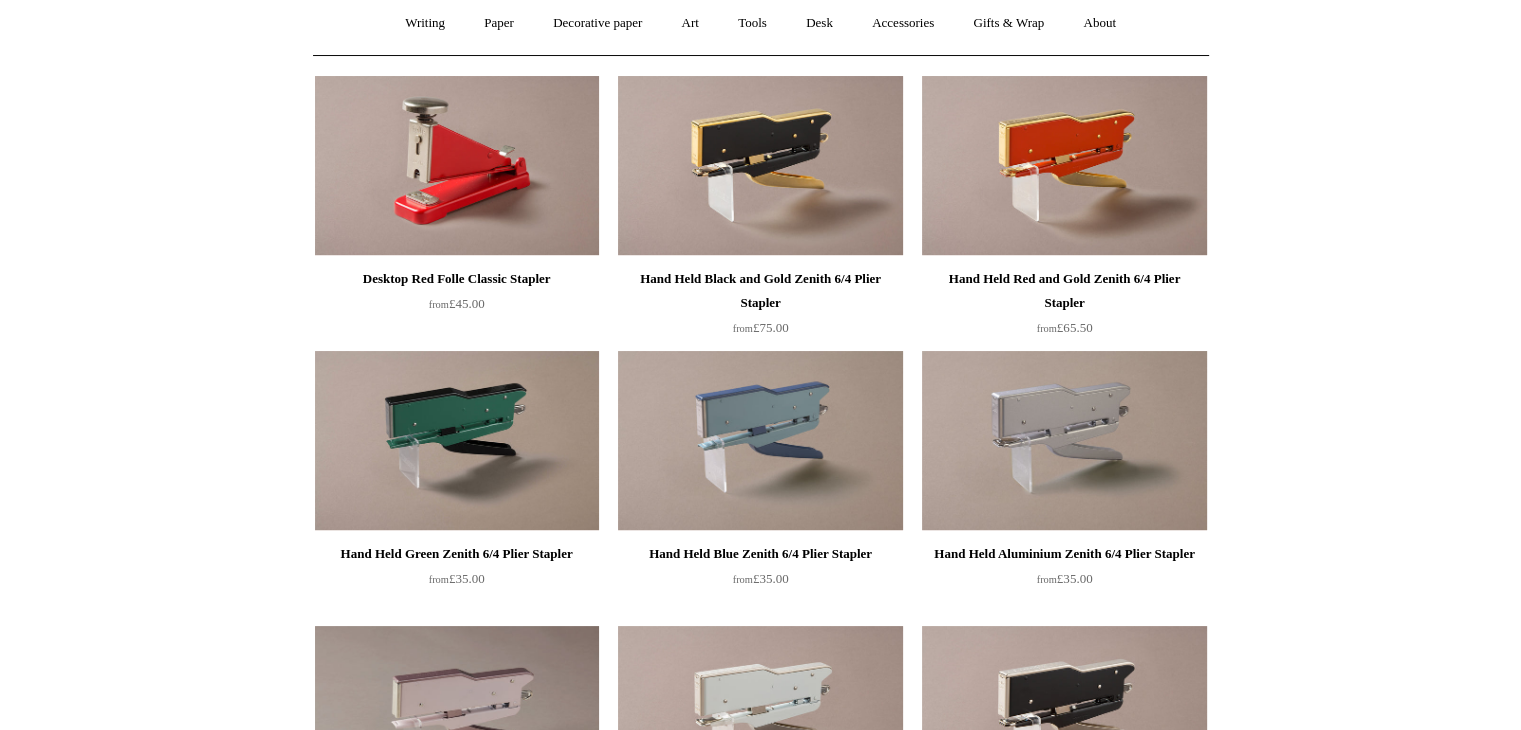 scroll, scrollTop: 0, scrollLeft: 0, axis: both 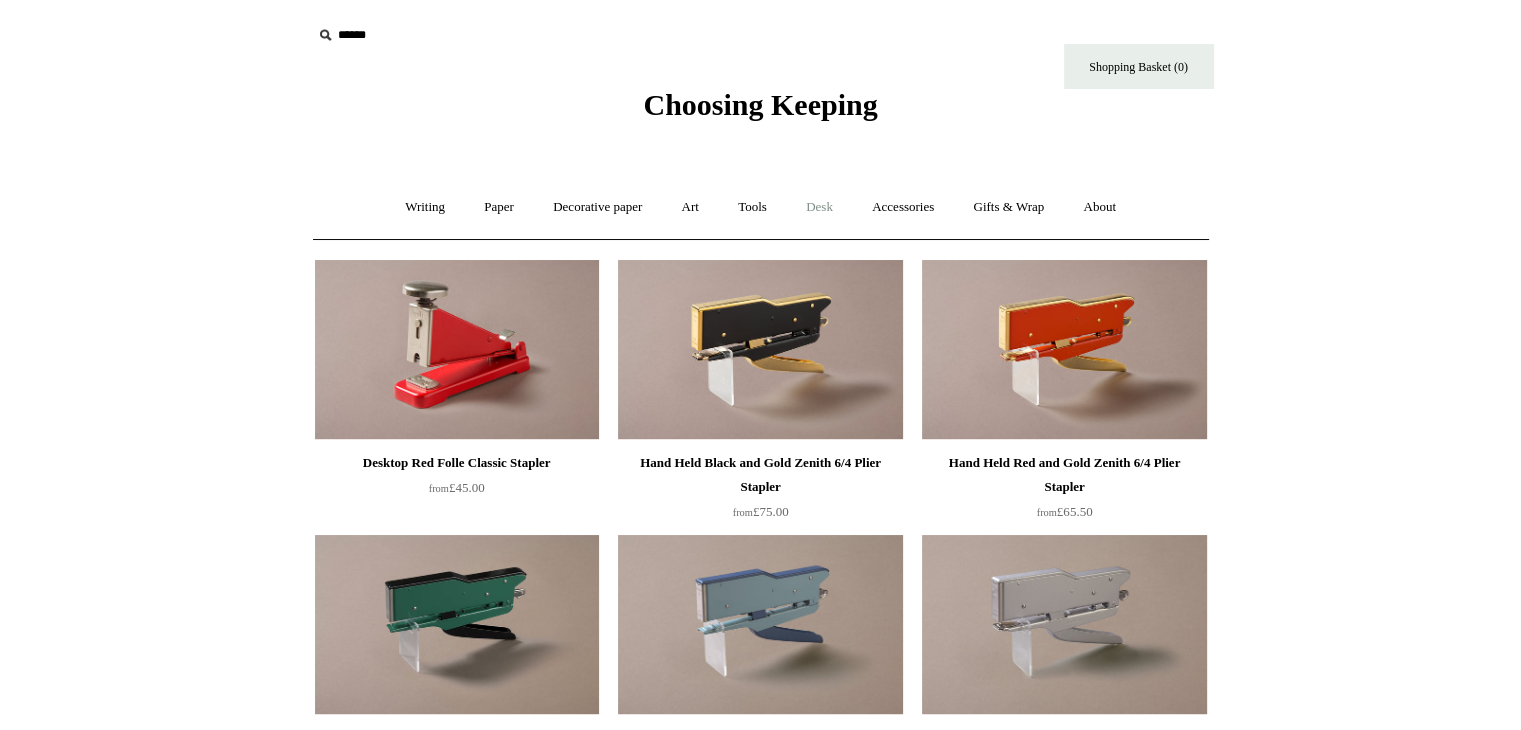 click on "Desk +" at bounding box center (819, 207) 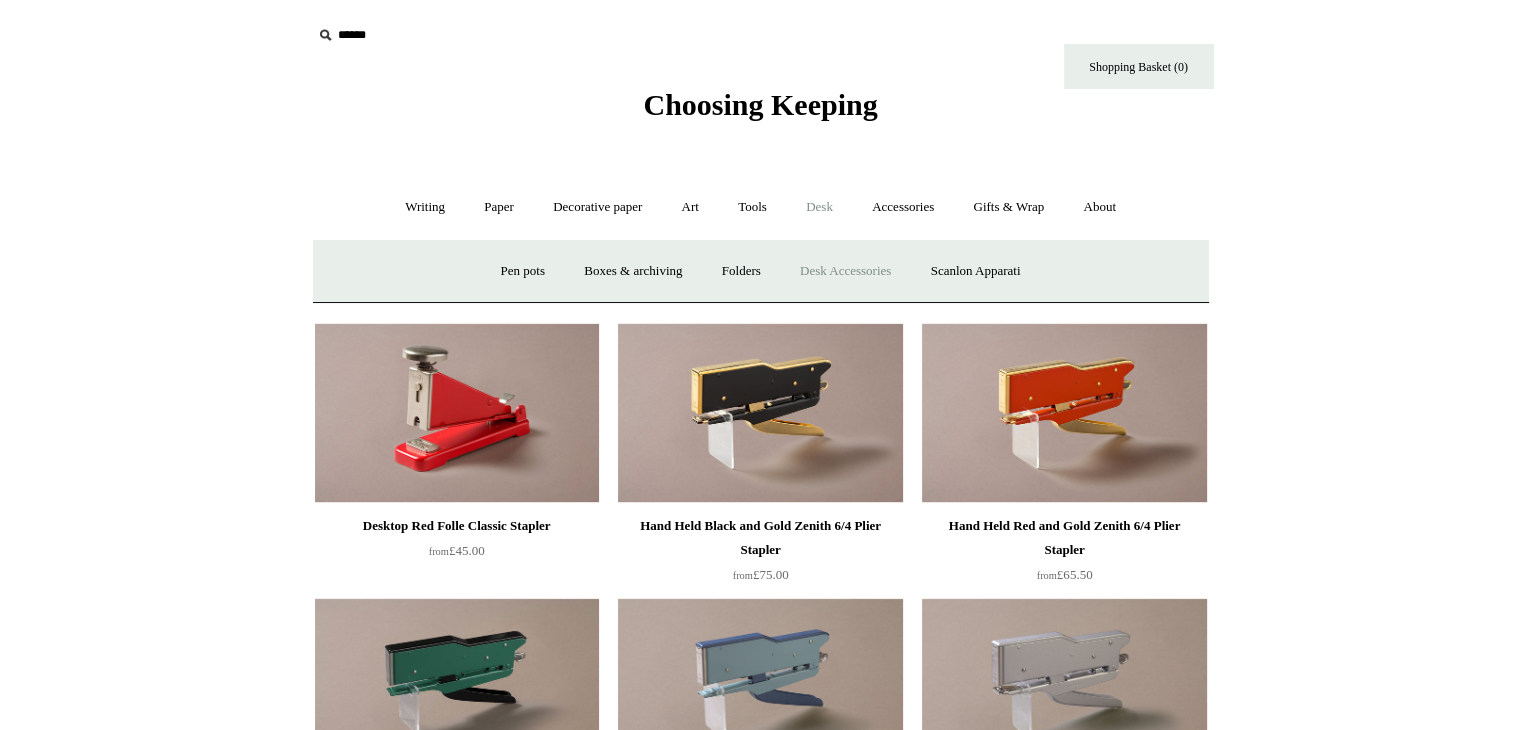 click on "Desk Accessories" at bounding box center (845, 271) 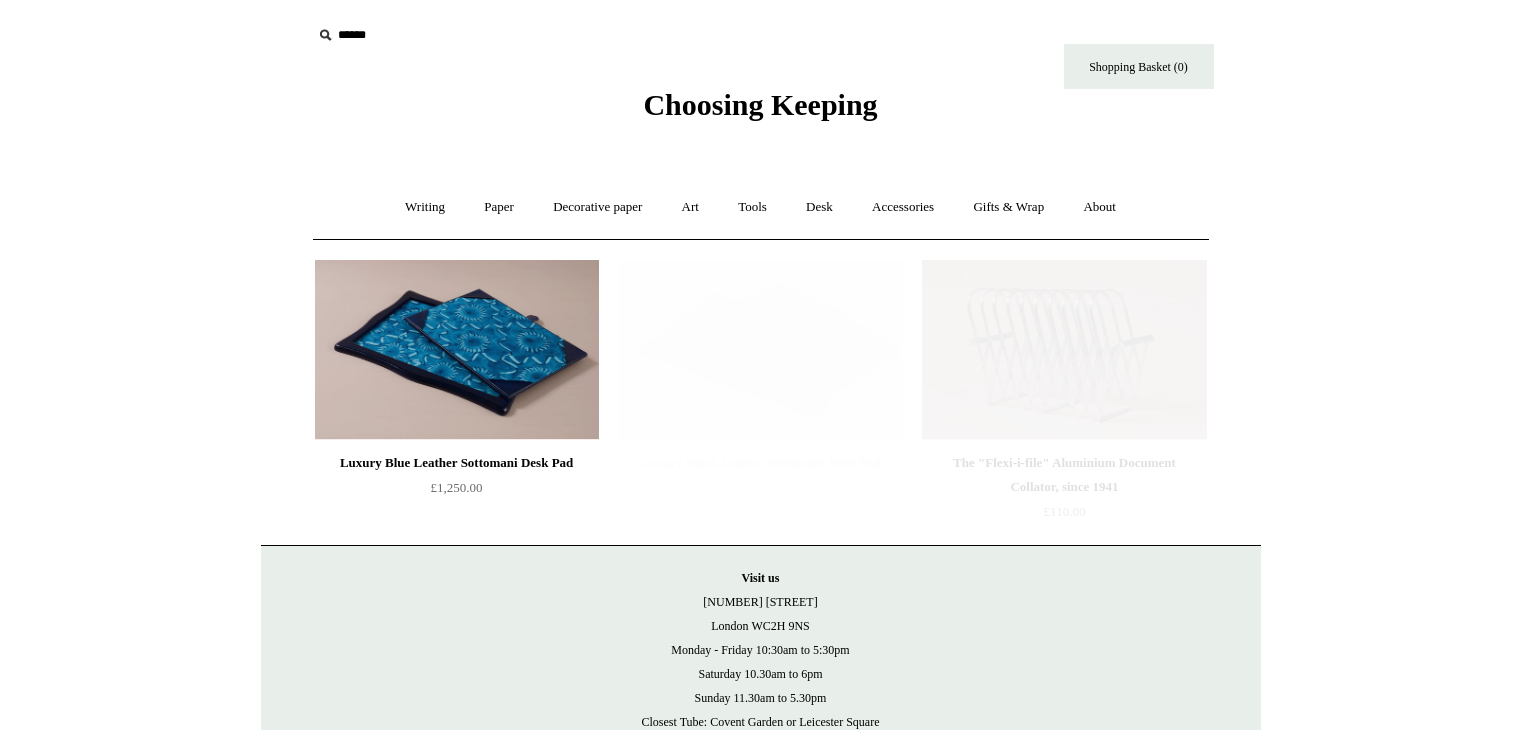 scroll, scrollTop: 0, scrollLeft: 0, axis: both 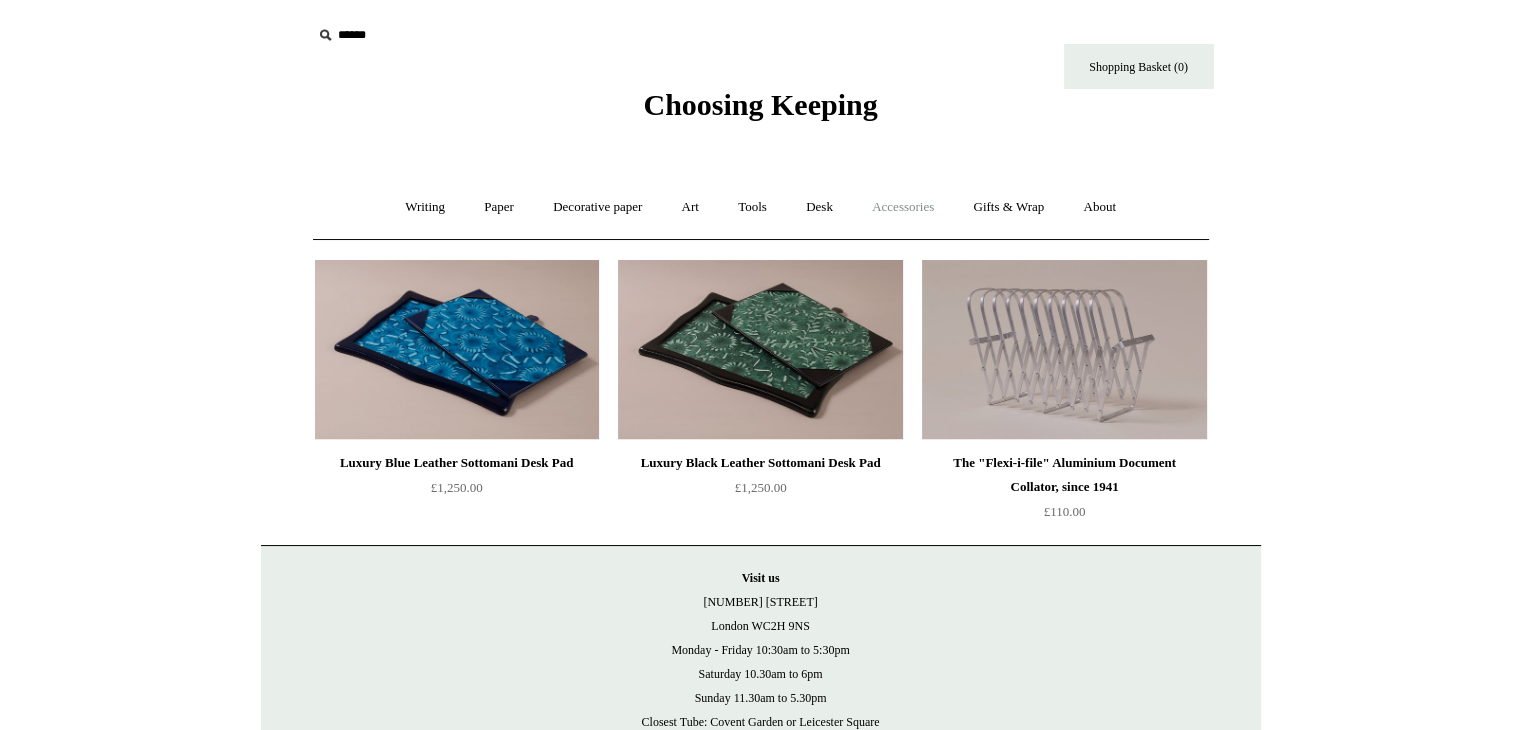 click on "Accessories +" at bounding box center (903, 207) 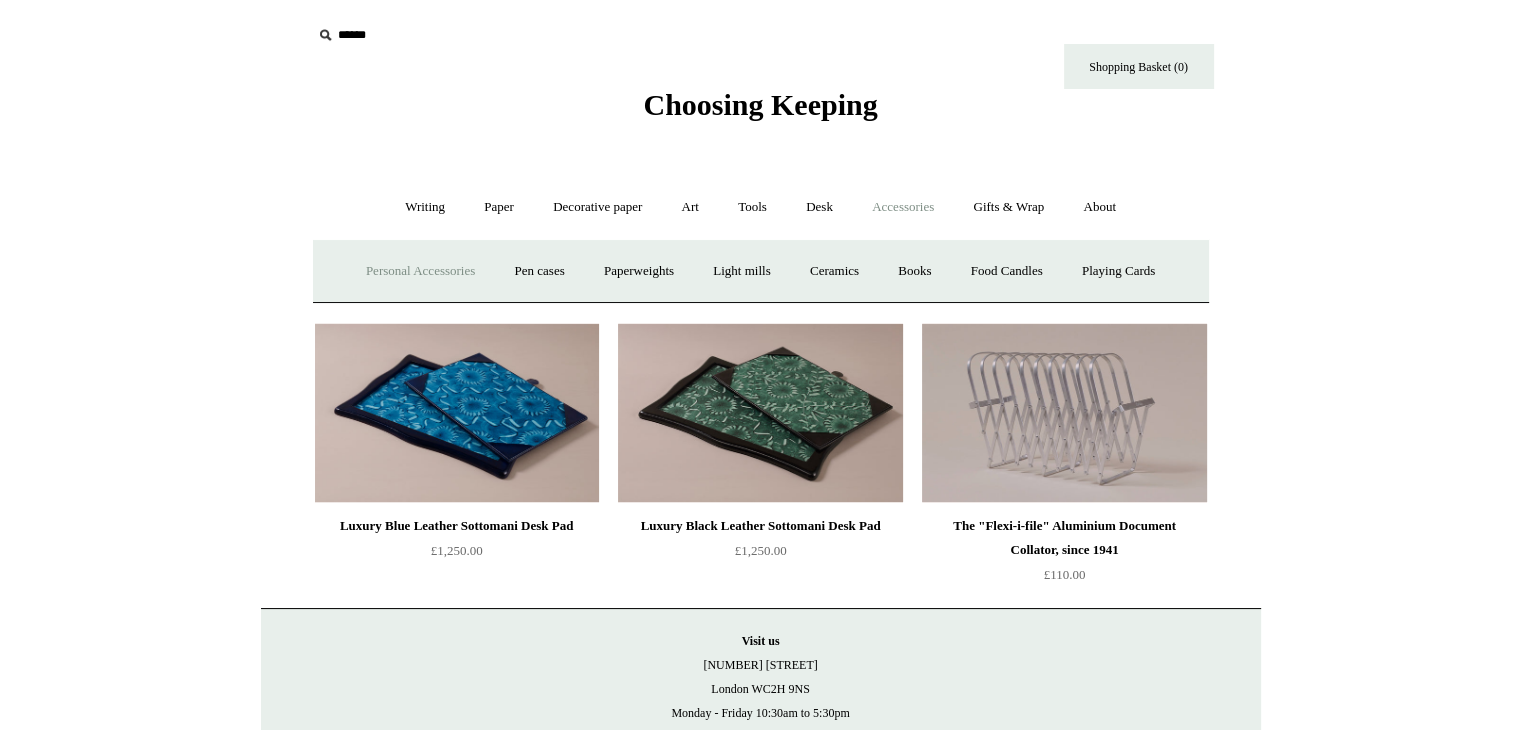 click on "Personal Accessories +" at bounding box center [420, 271] 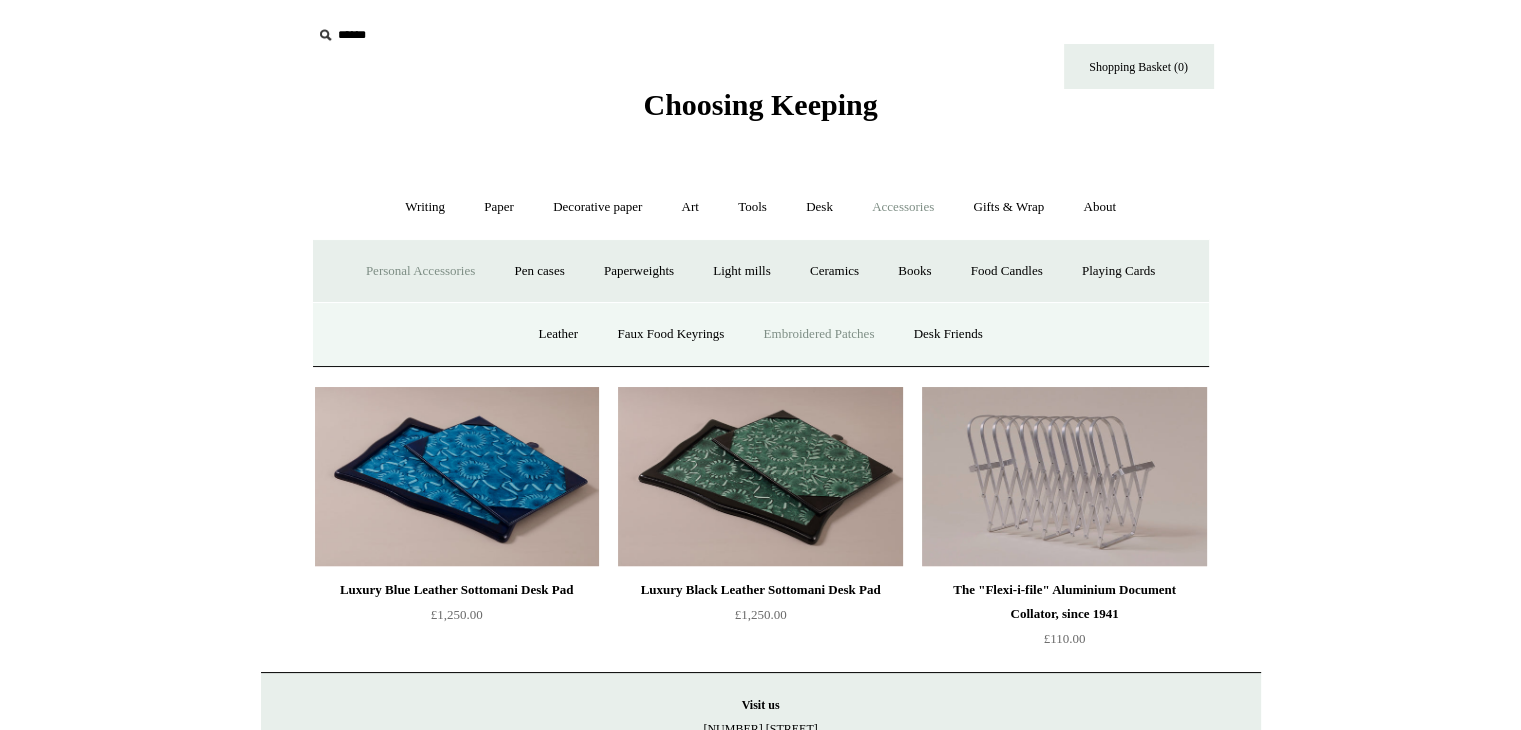 click on "Embroidered Patches" at bounding box center [819, 334] 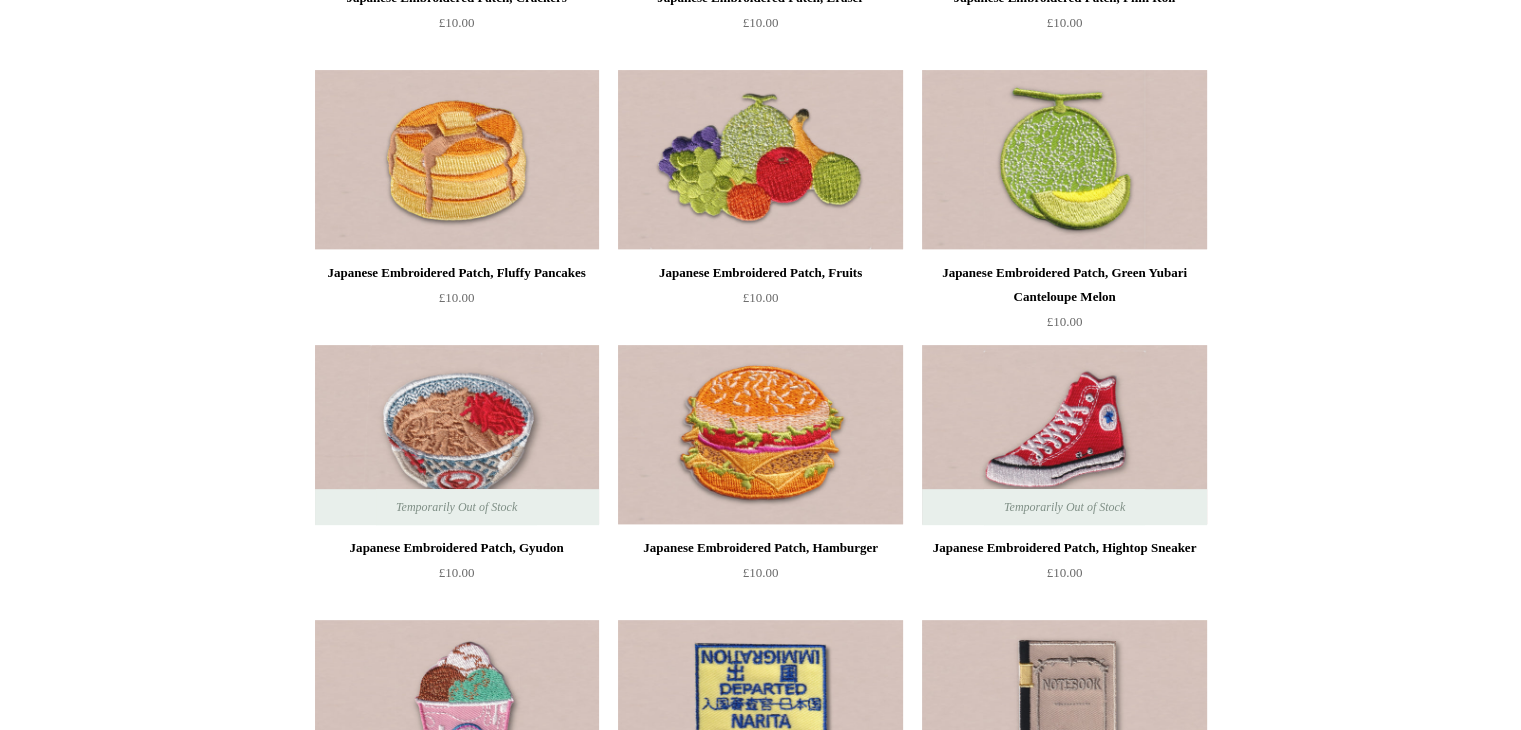 scroll, scrollTop: 0, scrollLeft: 0, axis: both 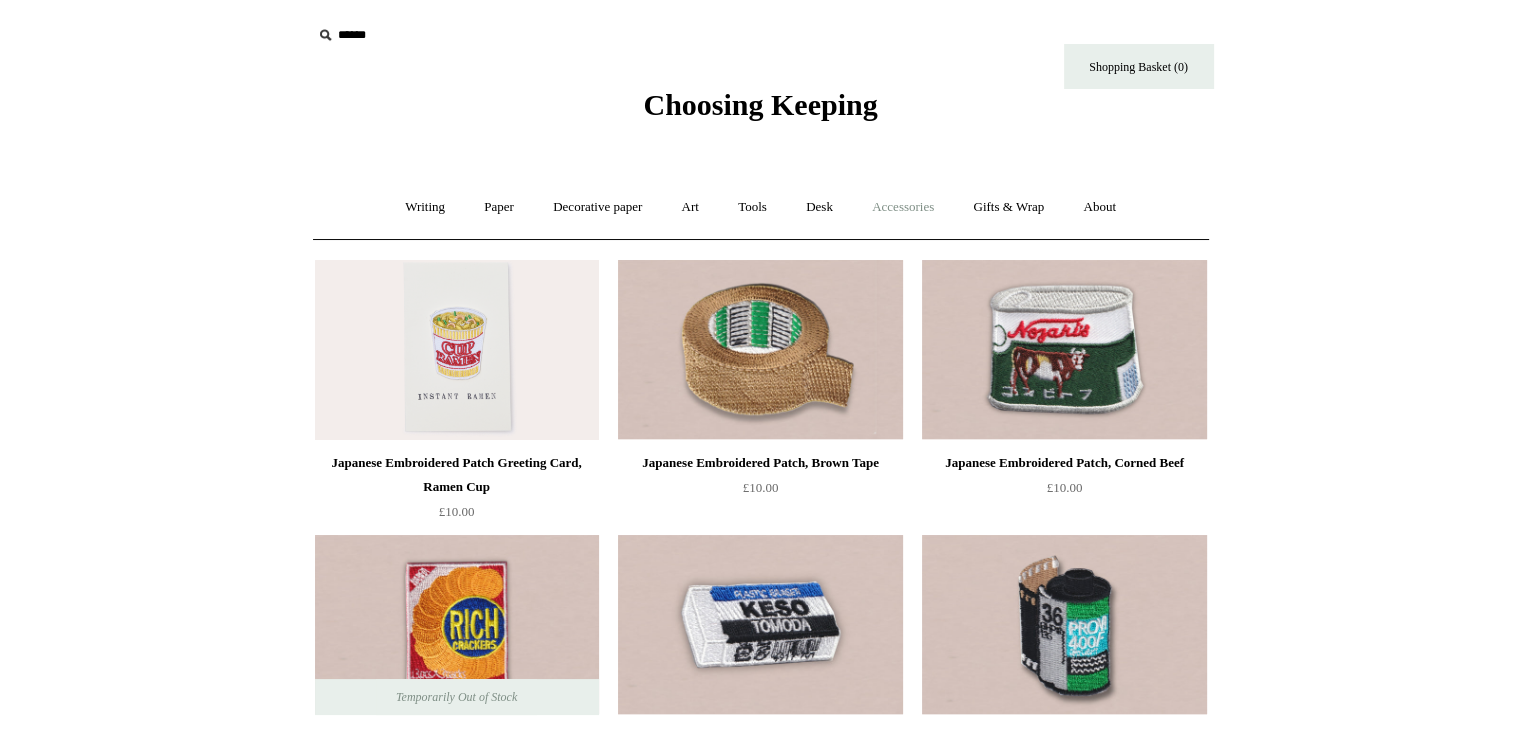 click on "Accessories +" at bounding box center (903, 207) 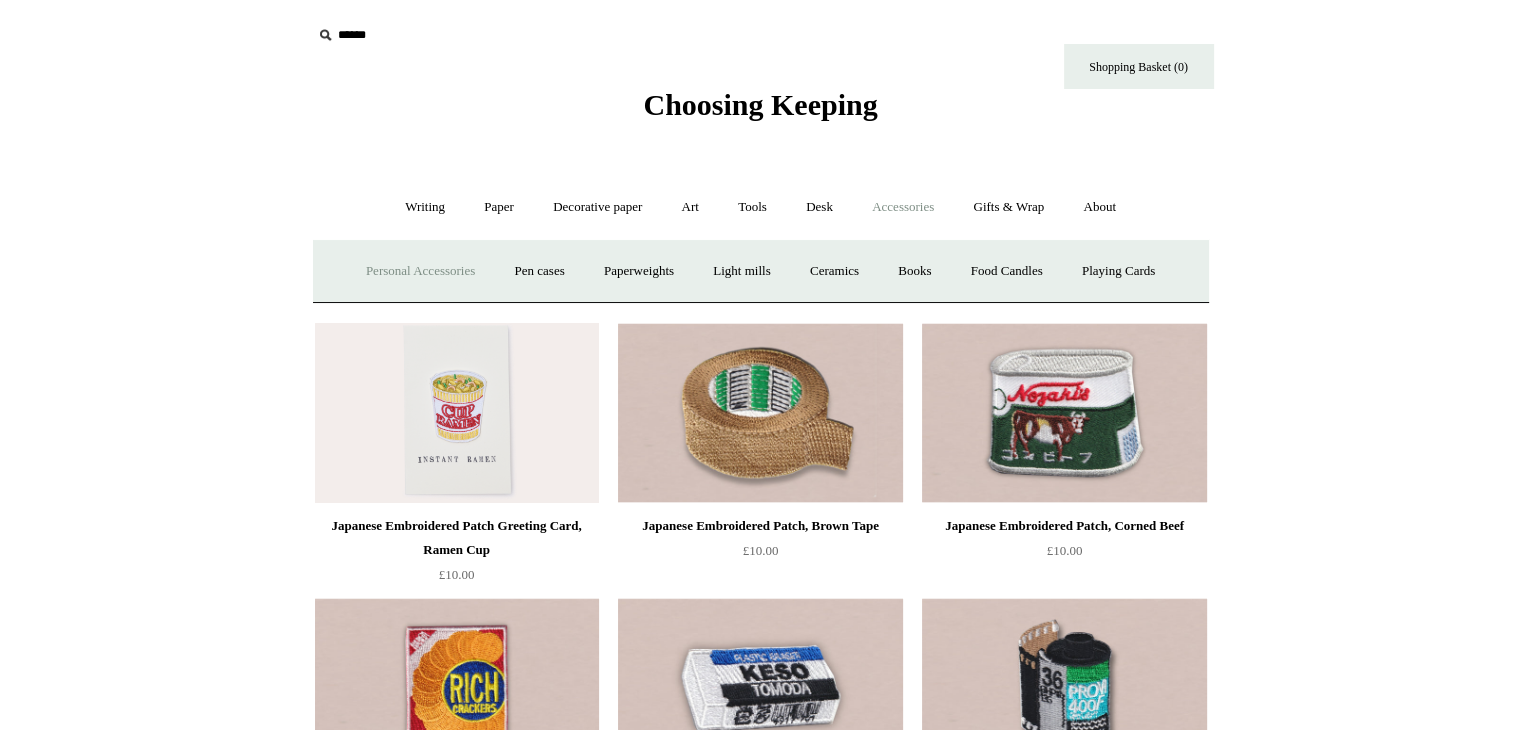 click on "Personal Accessories +" at bounding box center (420, 271) 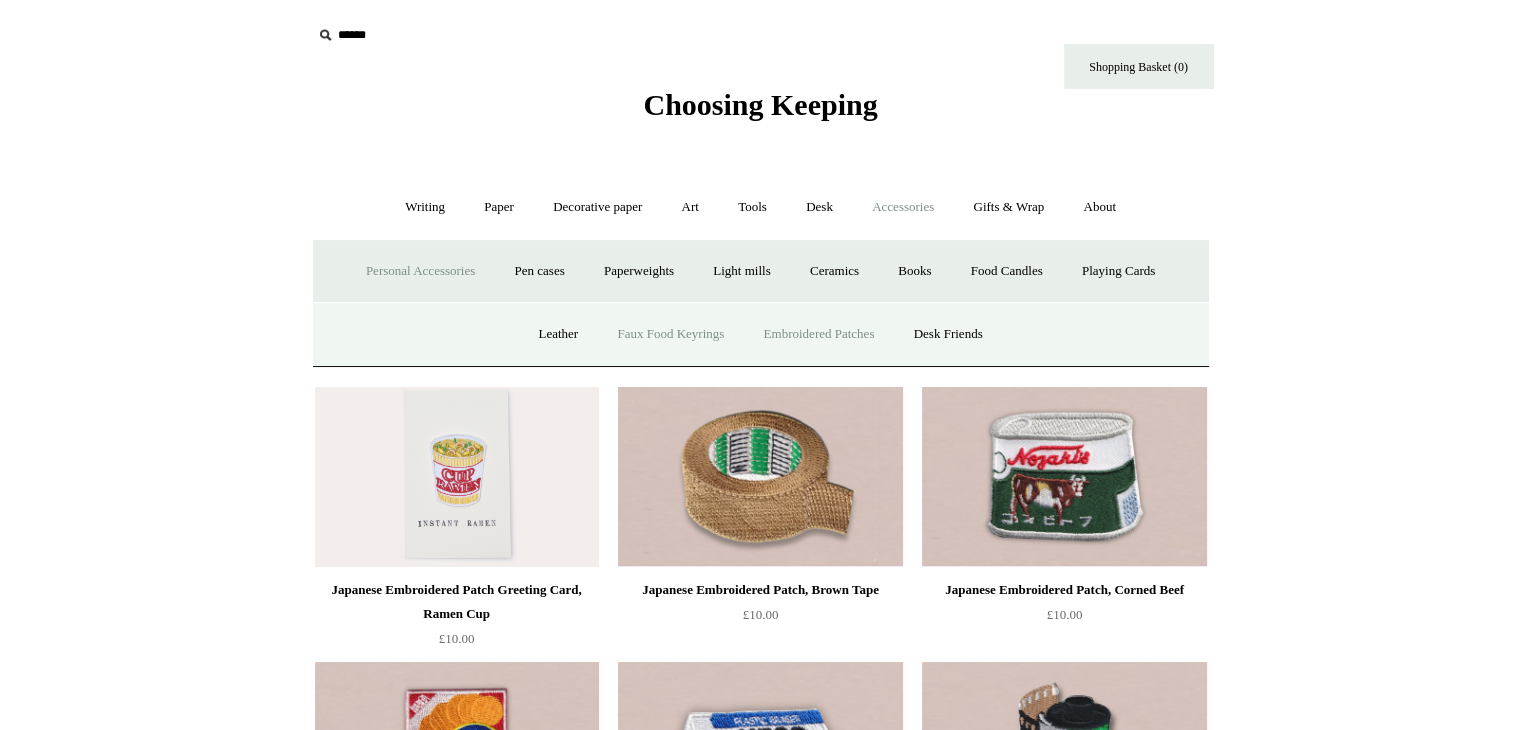 click on "Faux Food Keyrings" at bounding box center (670, 334) 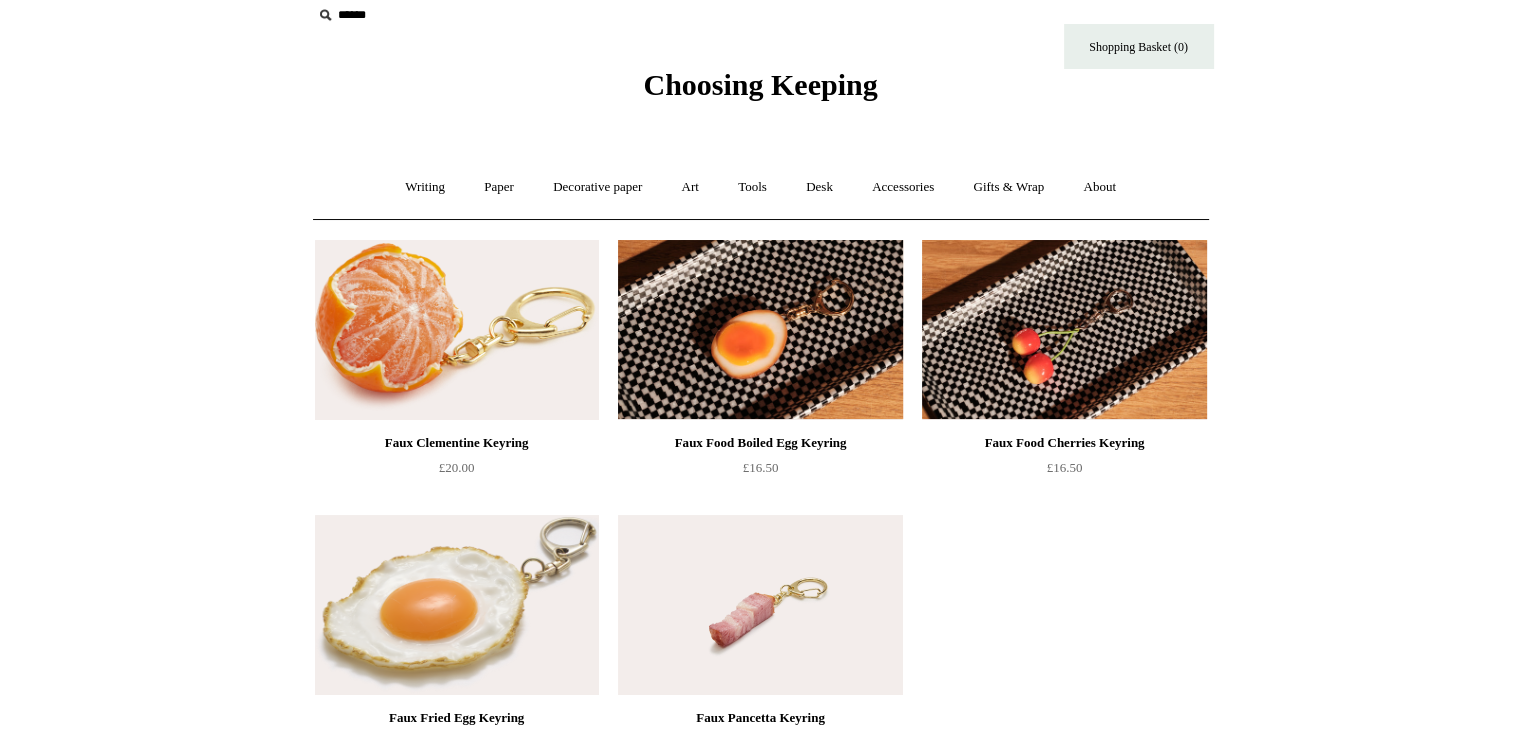 scroll, scrollTop: 0, scrollLeft: 0, axis: both 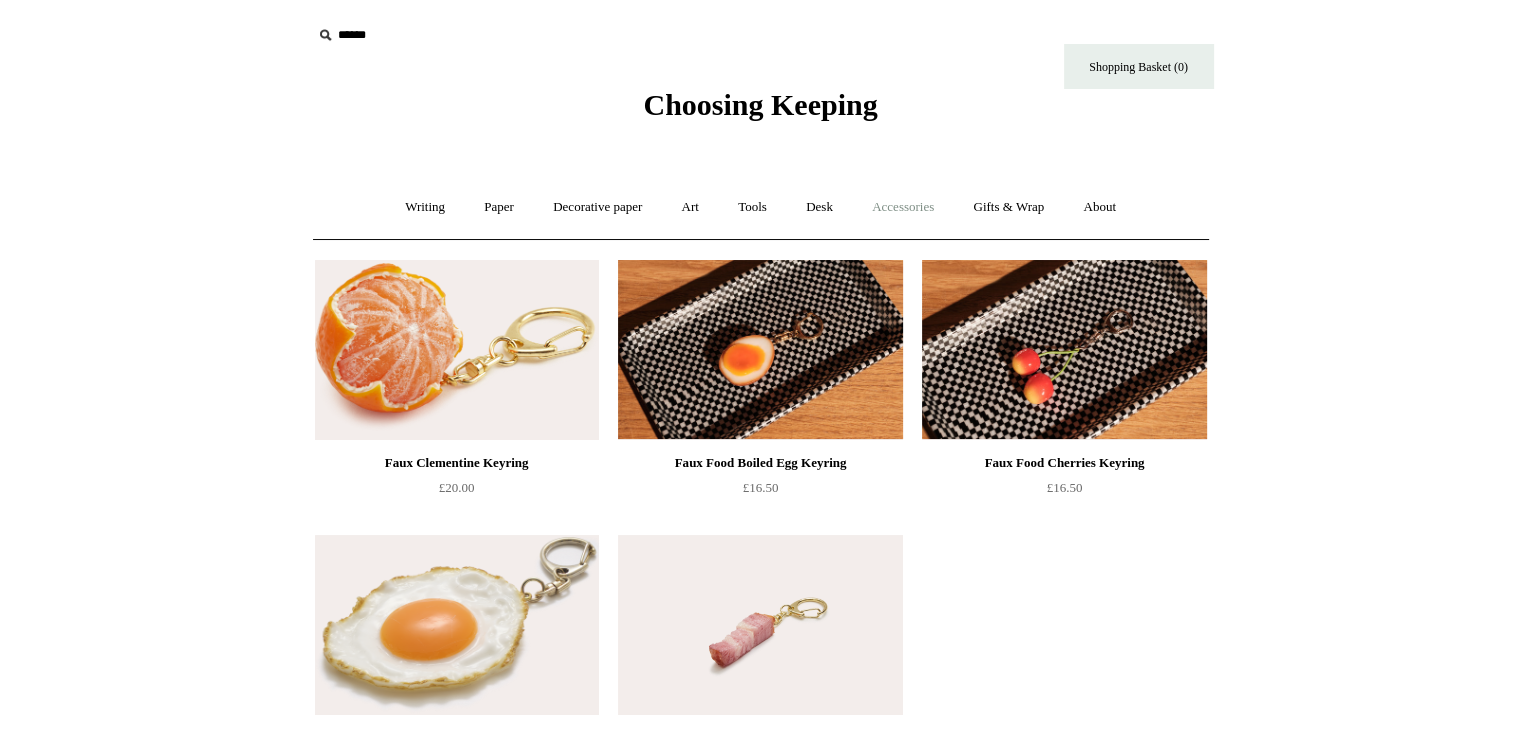 click on "Accessories +" at bounding box center (903, 207) 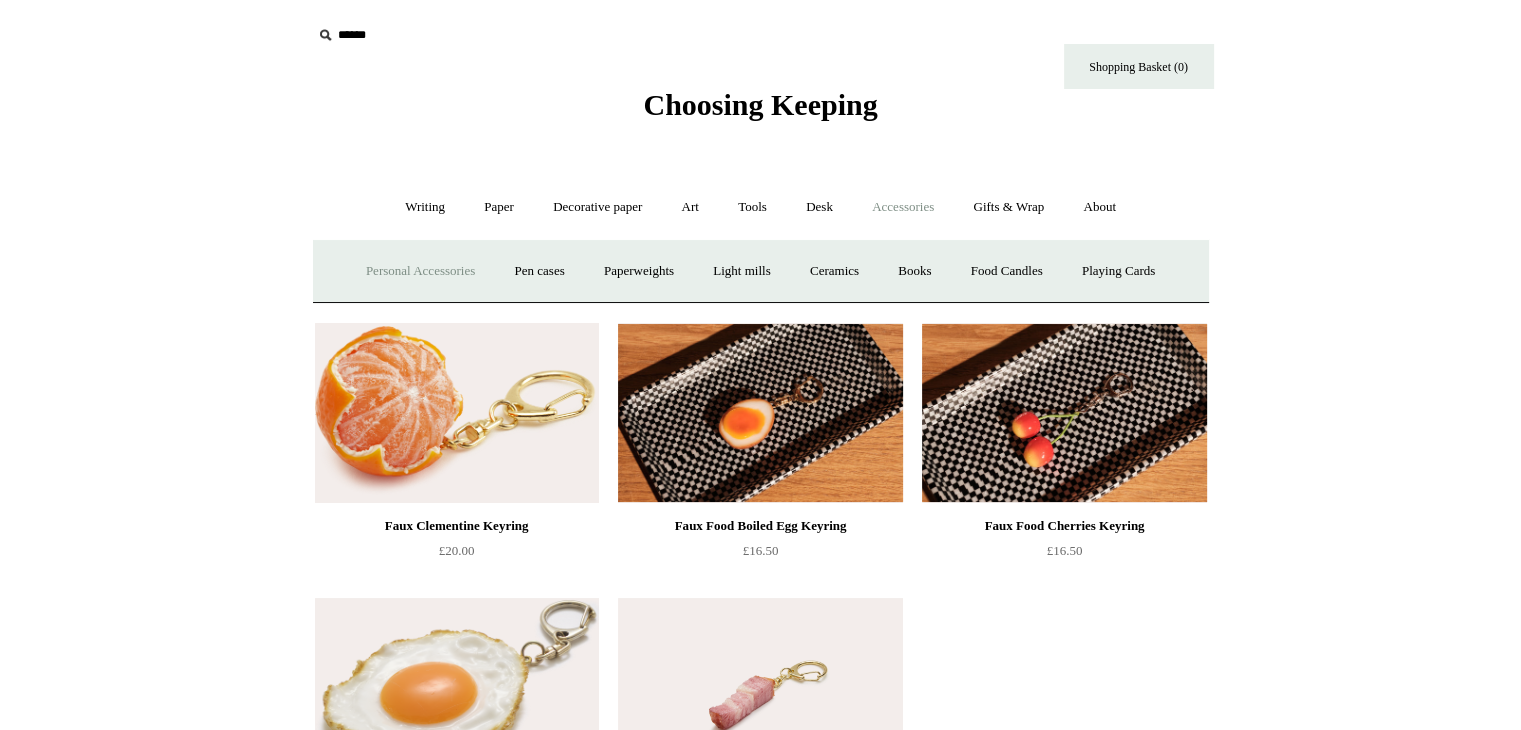 click on "Personal Accessories +" at bounding box center [420, 271] 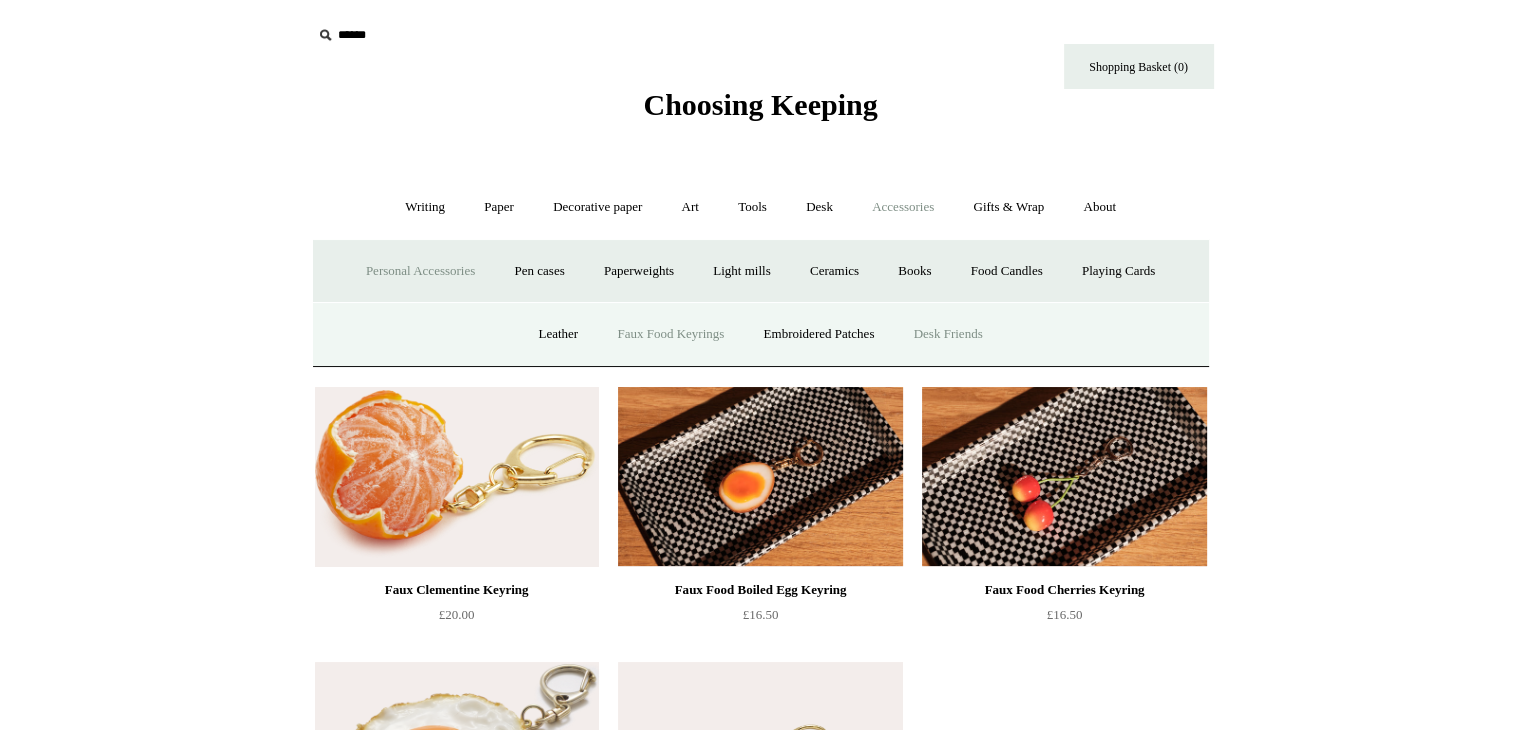 click on "Desk Friends" at bounding box center (948, 334) 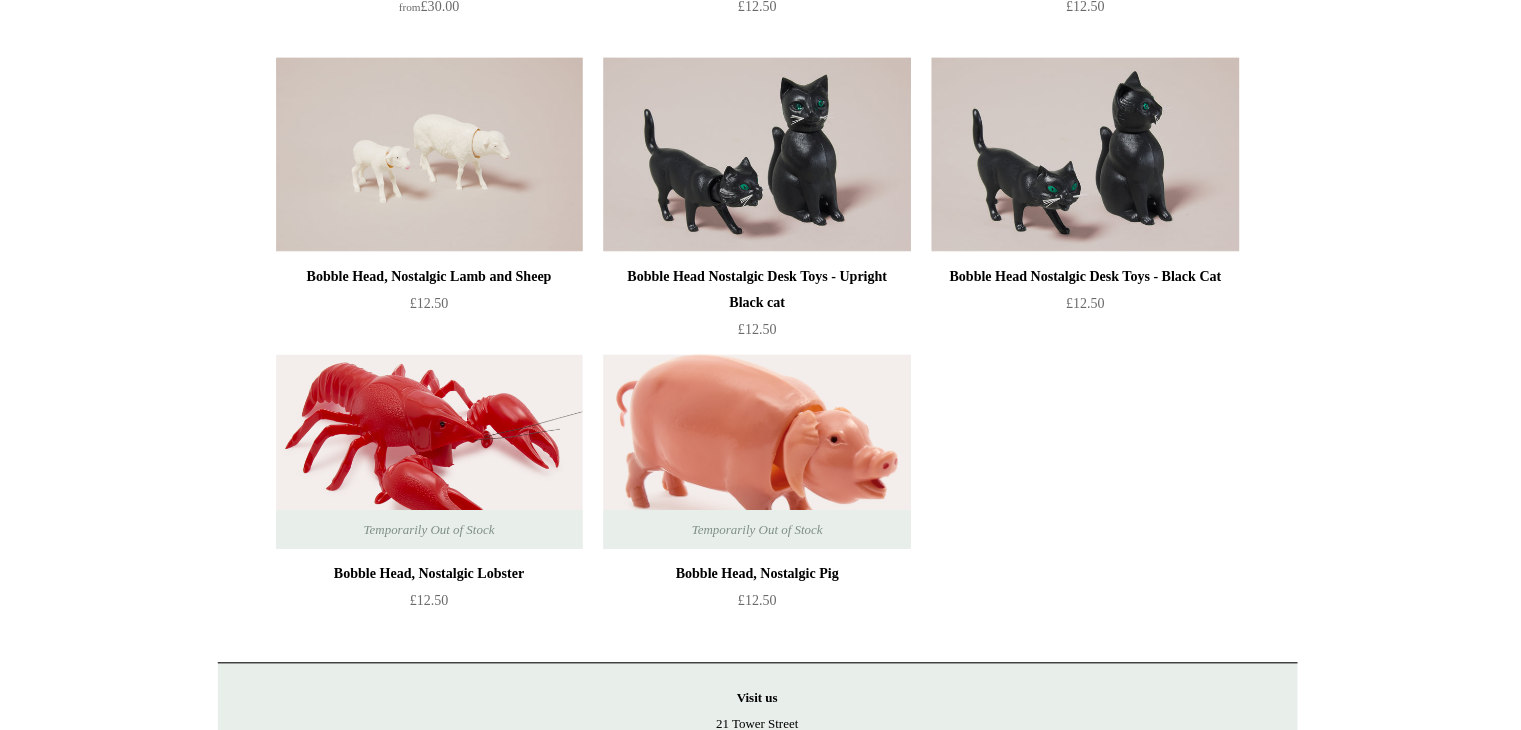 scroll, scrollTop: 0, scrollLeft: 0, axis: both 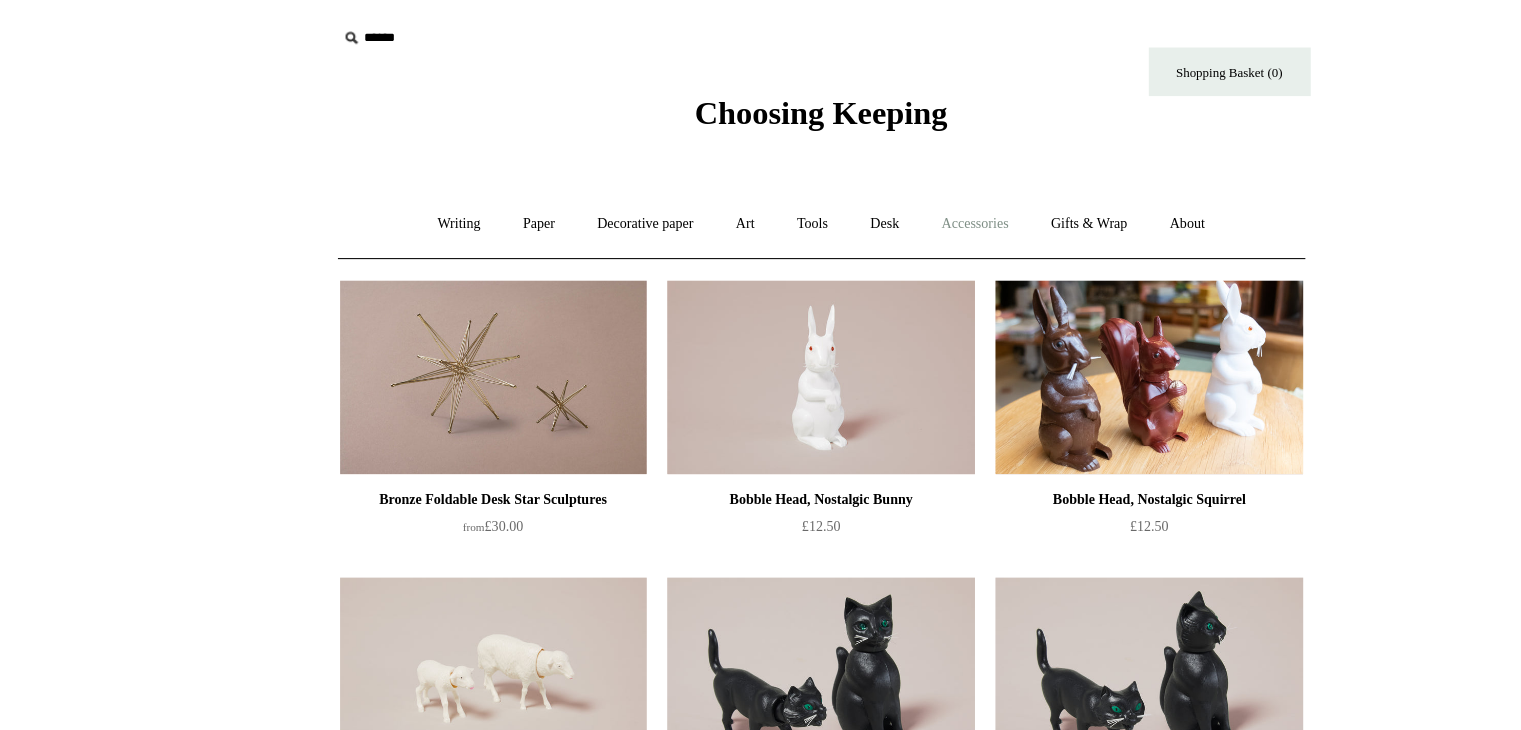 click on "Accessories +" at bounding box center [903, 207] 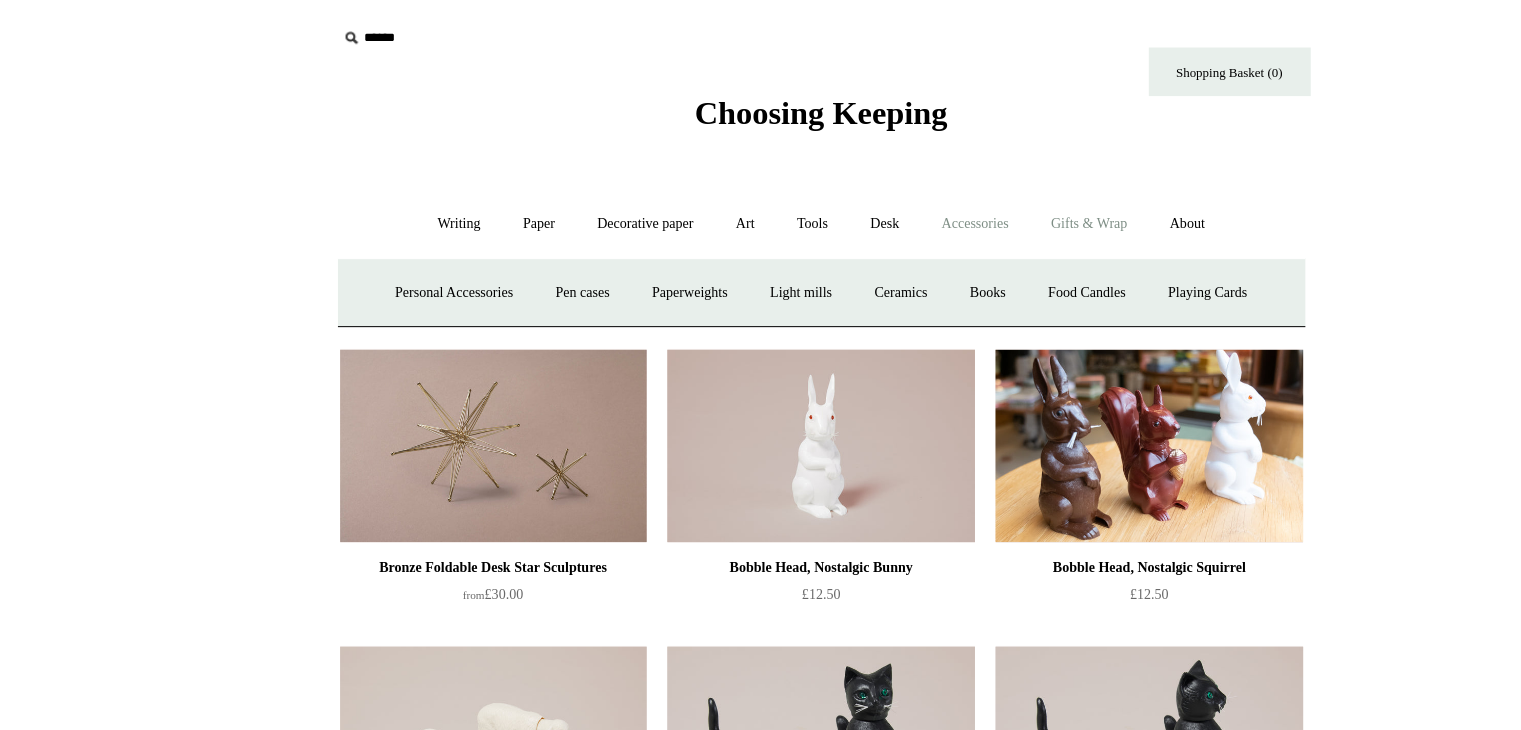 click on "Gifts & Wrap +" at bounding box center [1008, 207] 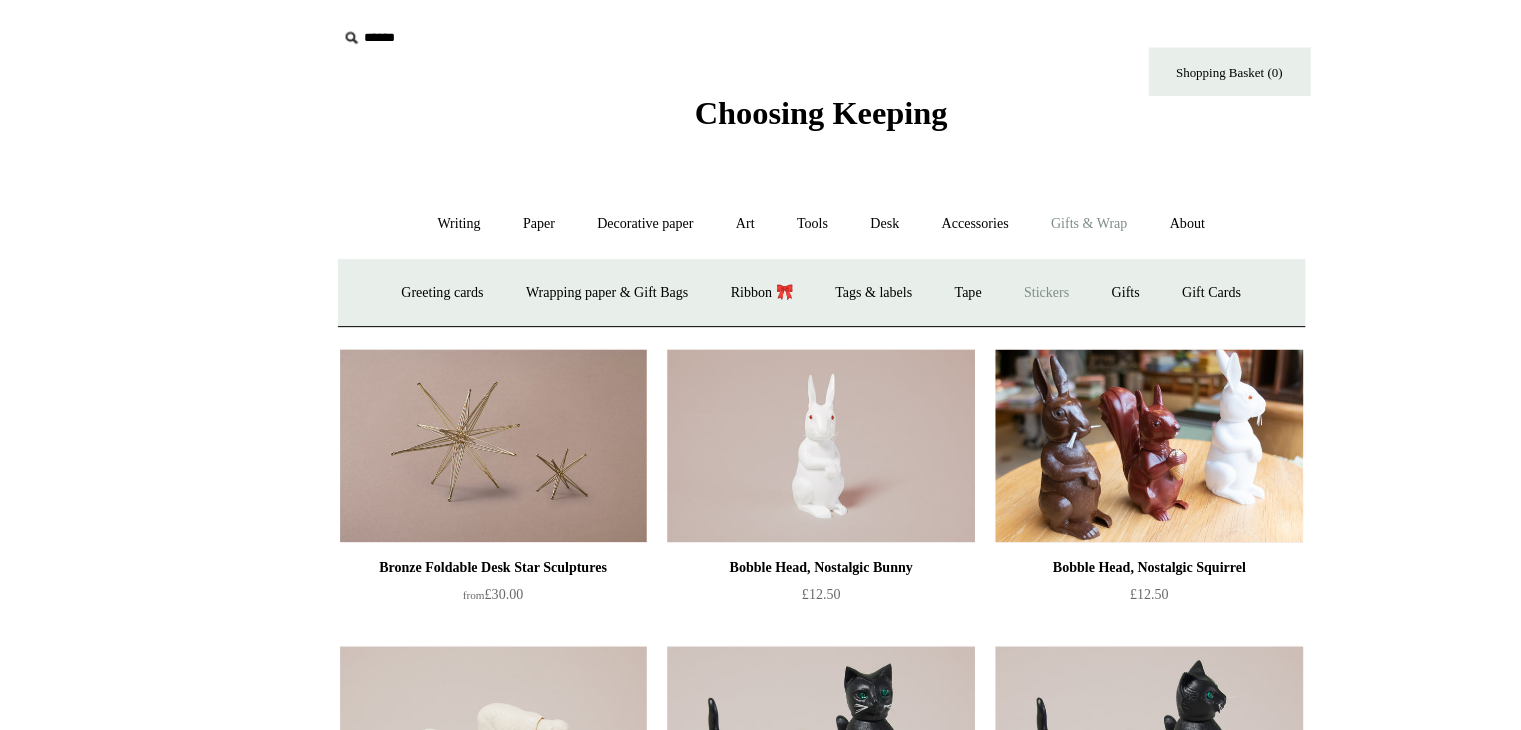 click on "Stickers" at bounding box center [969, 271] 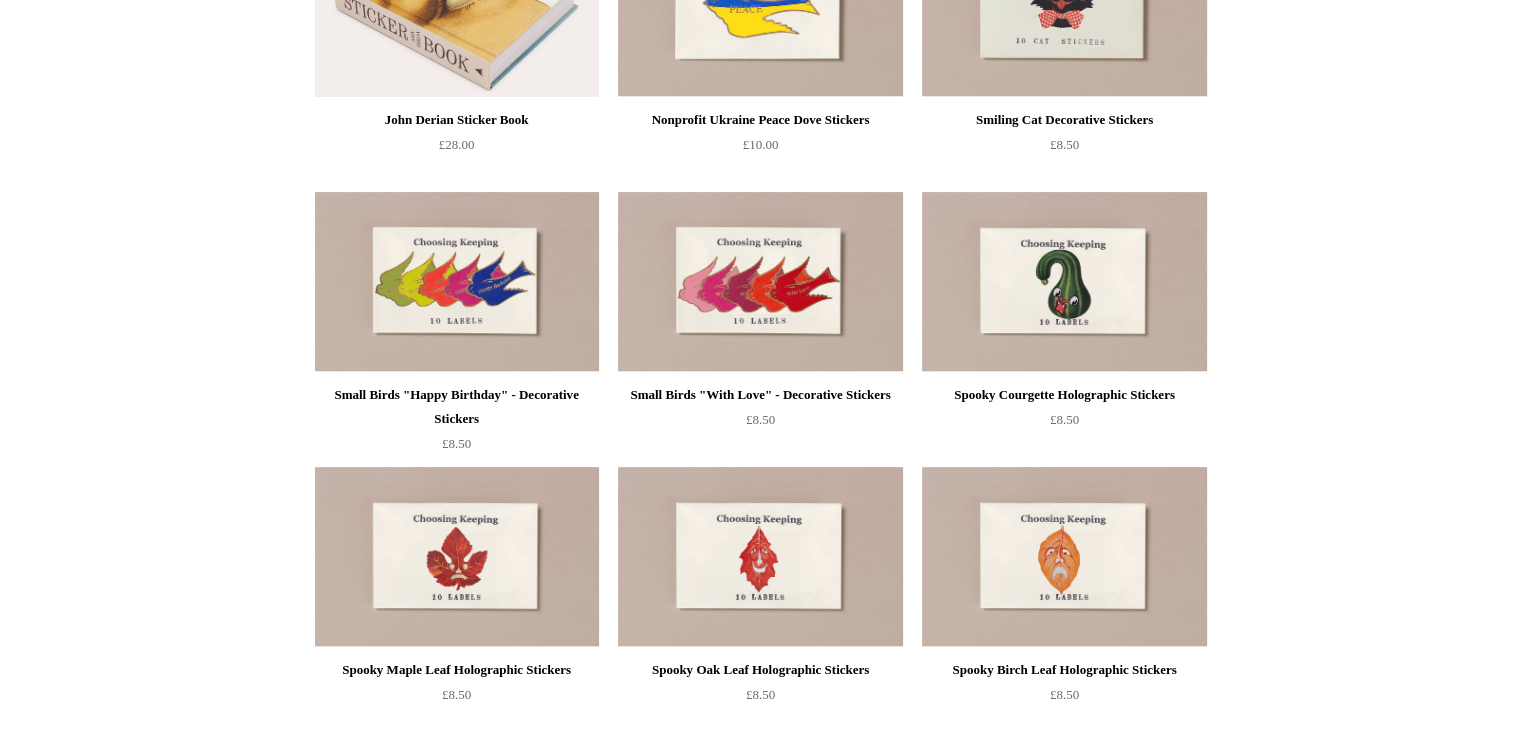 scroll, scrollTop: 619, scrollLeft: 0, axis: vertical 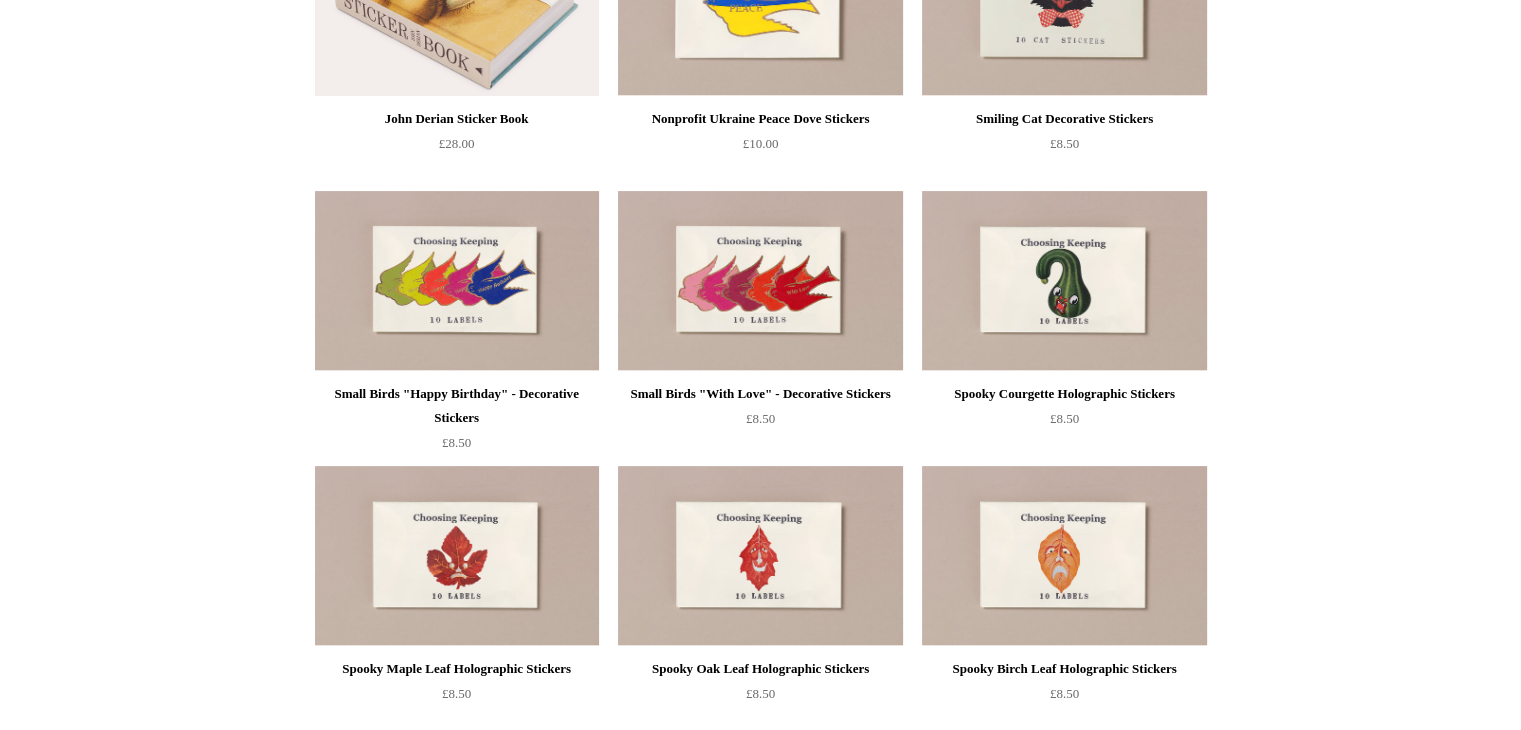 click on "Small Birds "With Love" - Decorative Stickers" at bounding box center [760, 394] 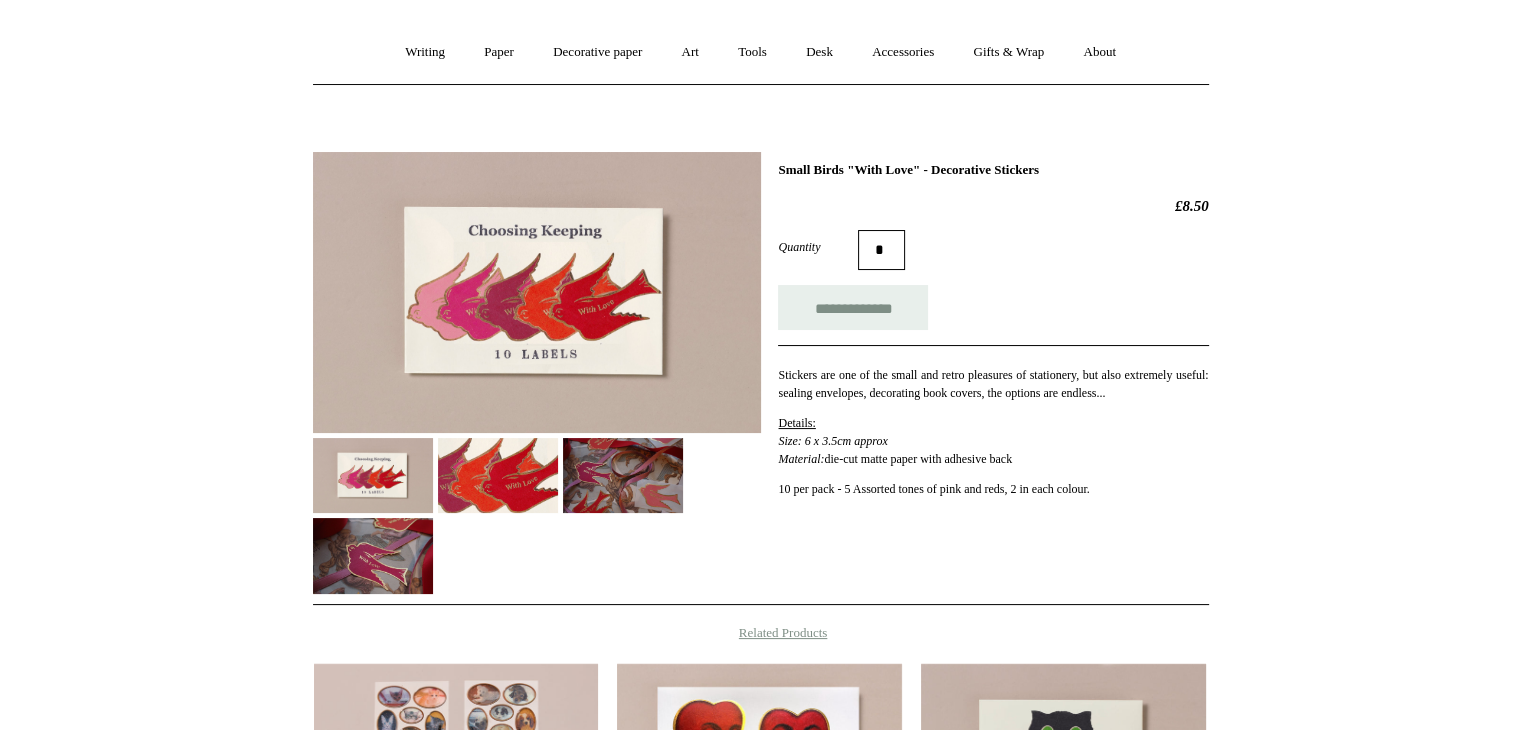 scroll, scrollTop: 240, scrollLeft: 0, axis: vertical 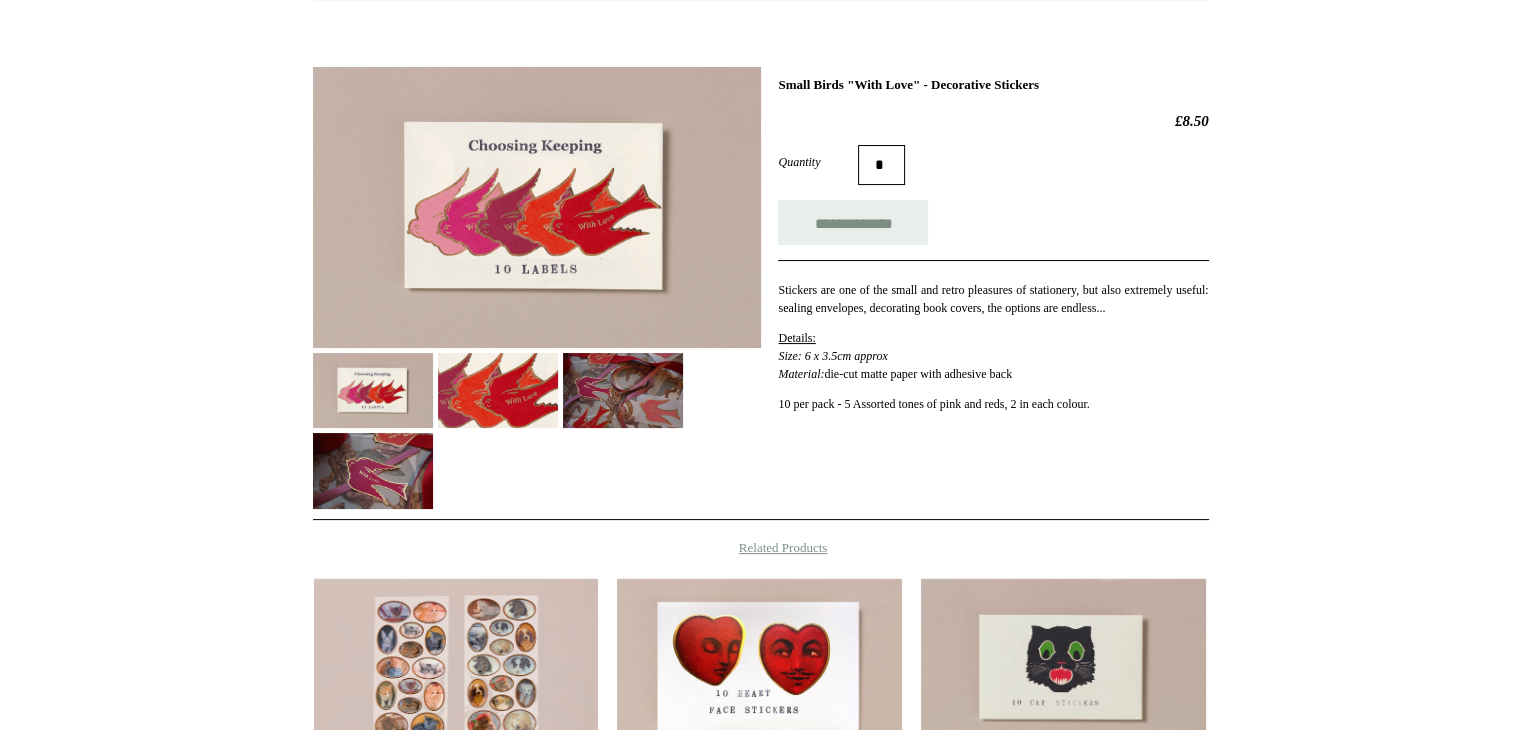 click at bounding box center (373, 390) 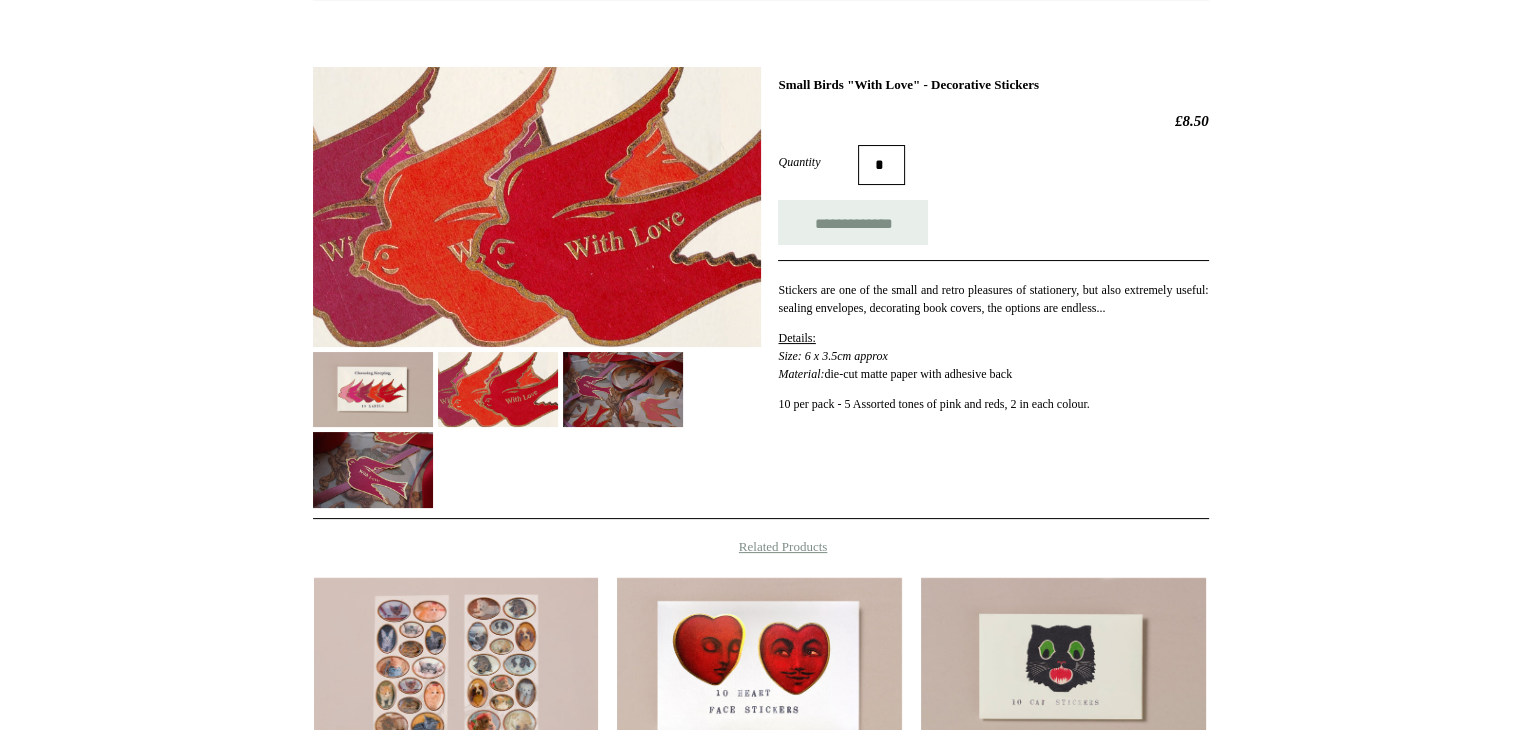 click at bounding box center (623, 389) 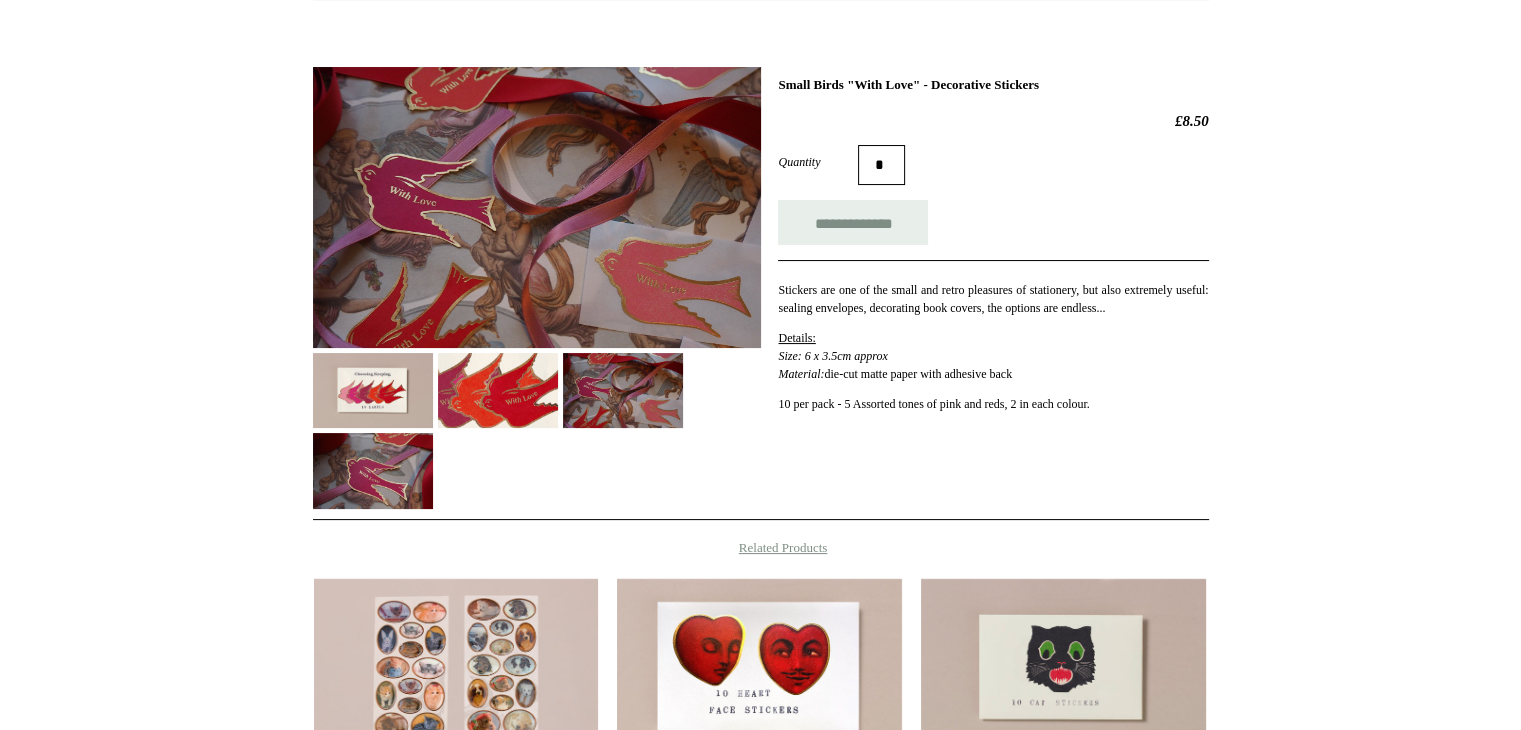 click at bounding box center [373, 470] 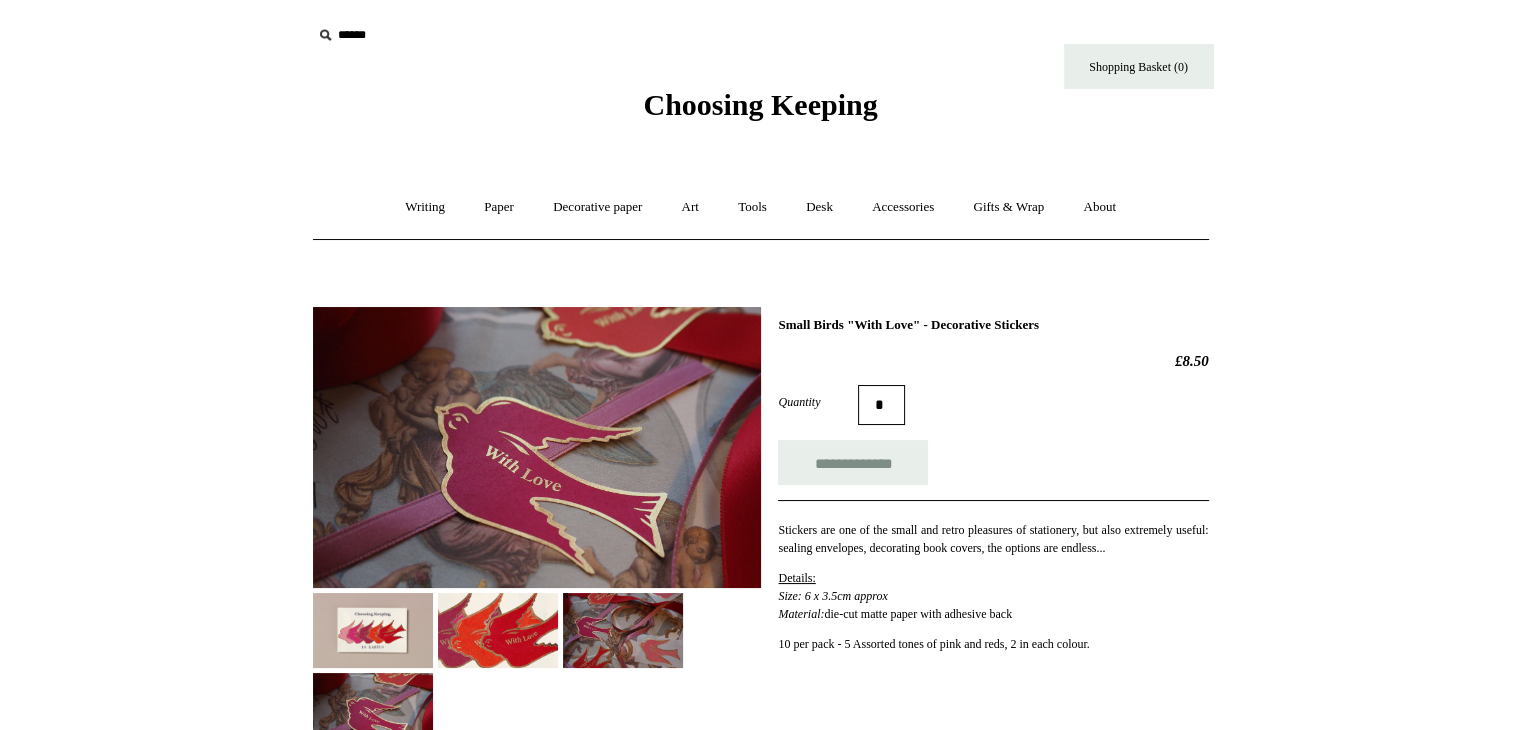 scroll, scrollTop: 0, scrollLeft: 0, axis: both 